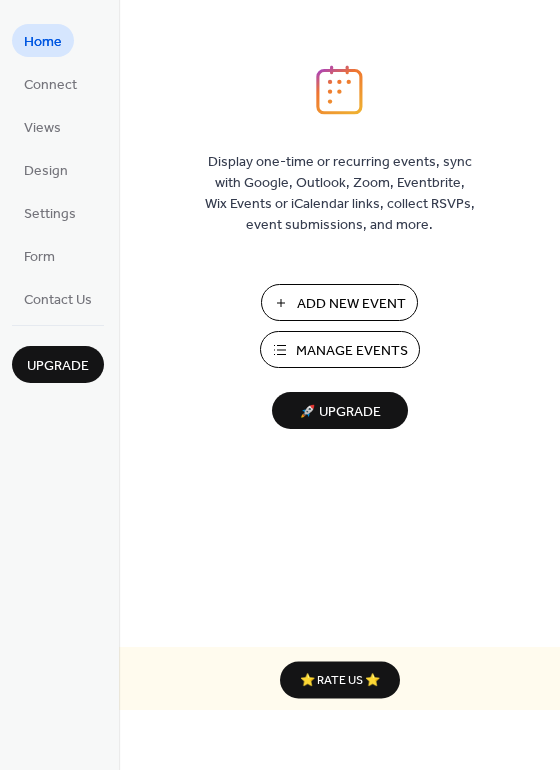 scroll, scrollTop: 0, scrollLeft: 0, axis: both 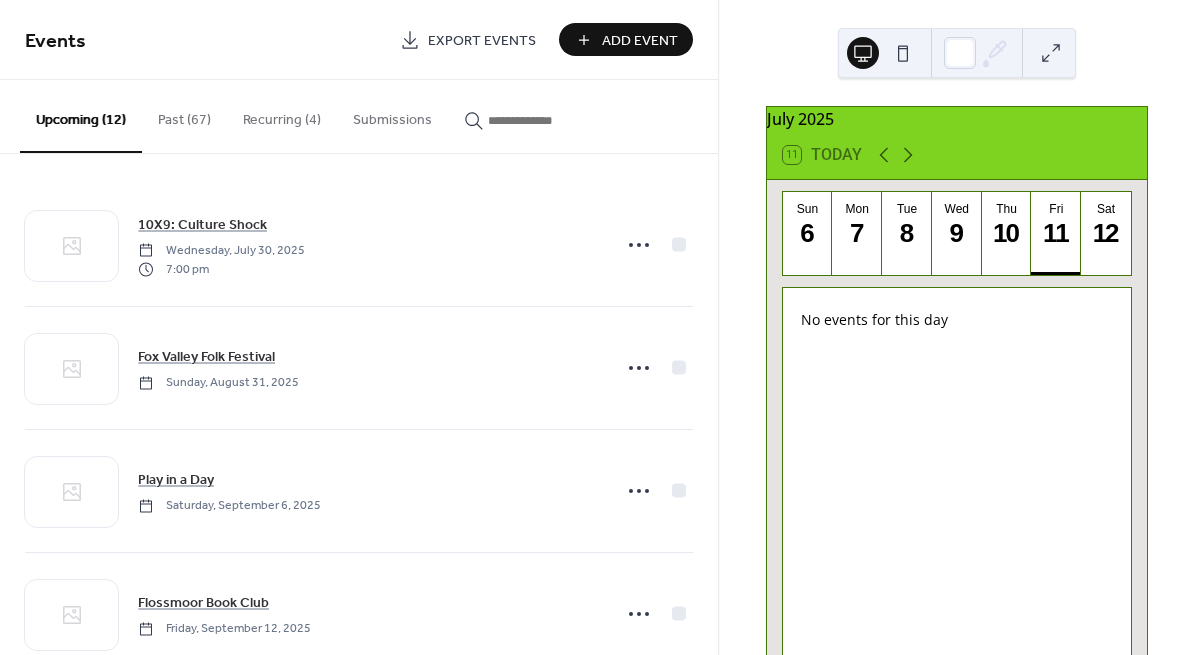 click on "Recurring  (4)" at bounding box center (282, 115) 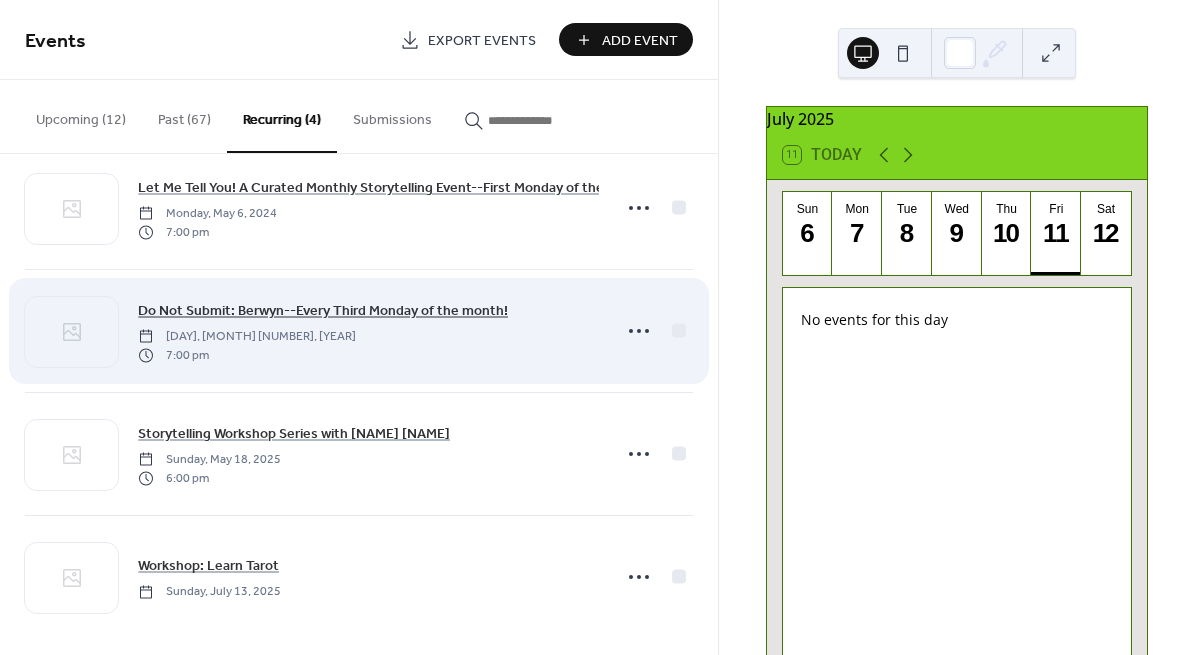 scroll, scrollTop: 51, scrollLeft: 0, axis: vertical 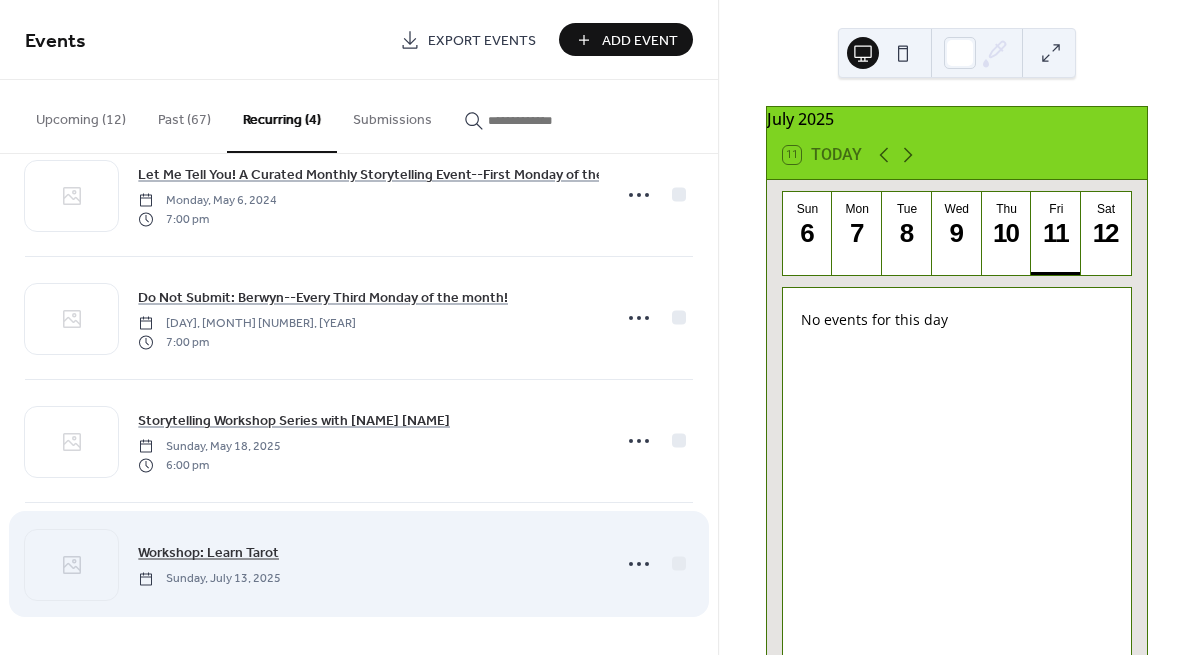 click on "Workshop: Learn Tarot" at bounding box center [208, 553] 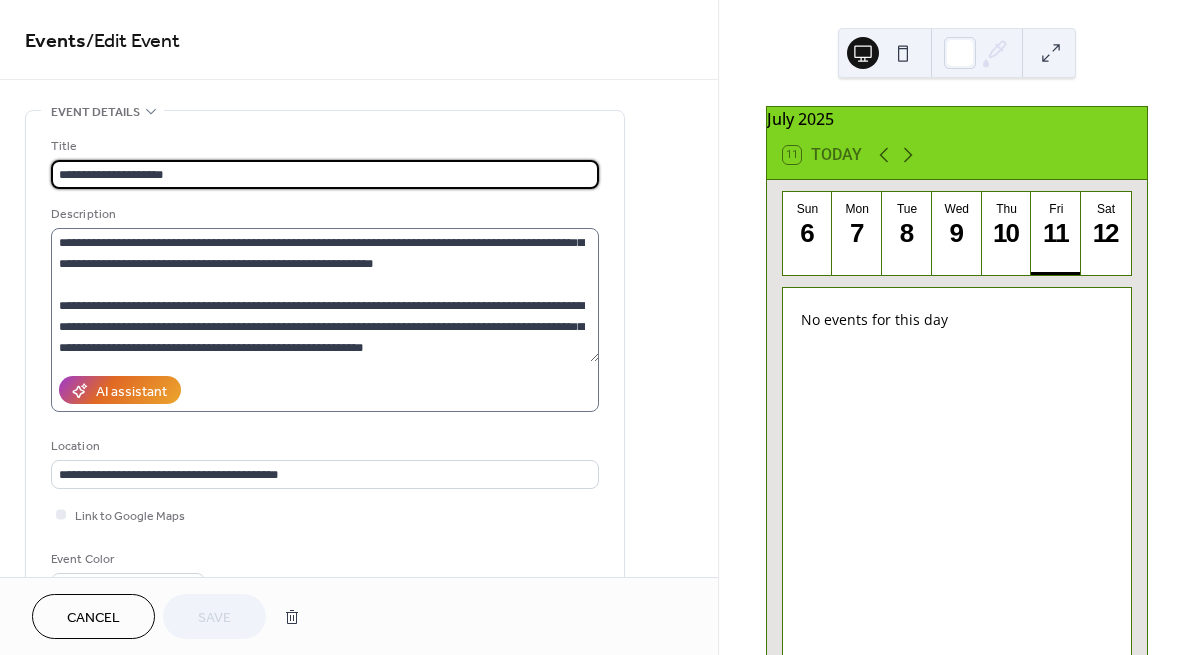 scroll, scrollTop: 84, scrollLeft: 0, axis: vertical 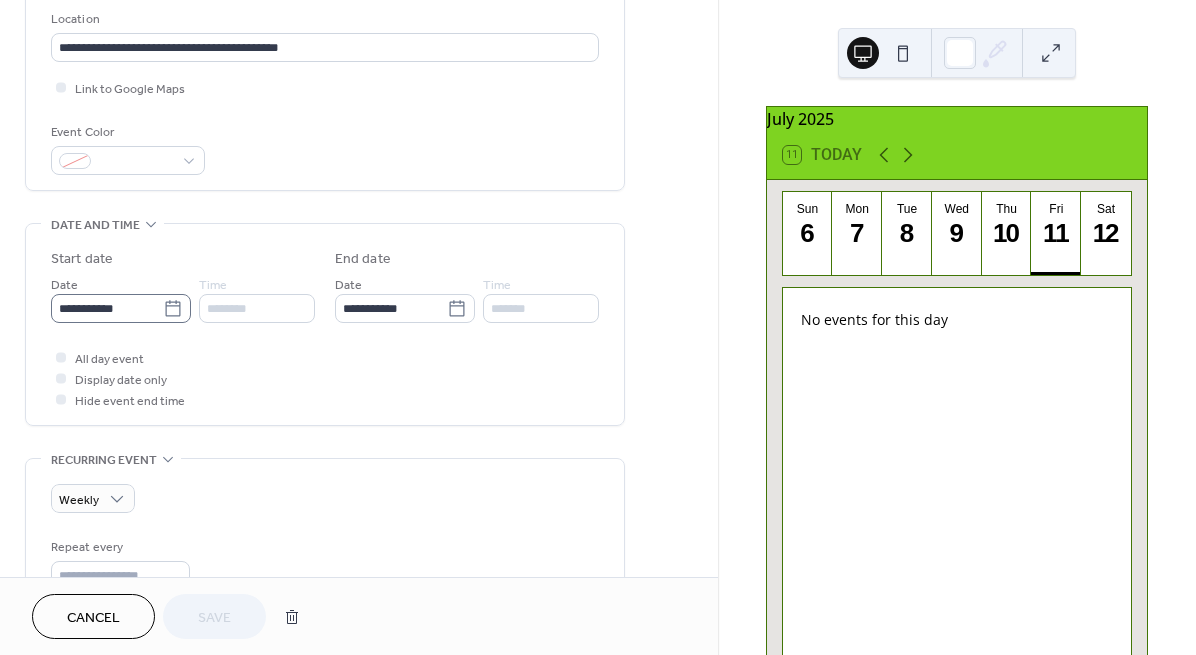 click 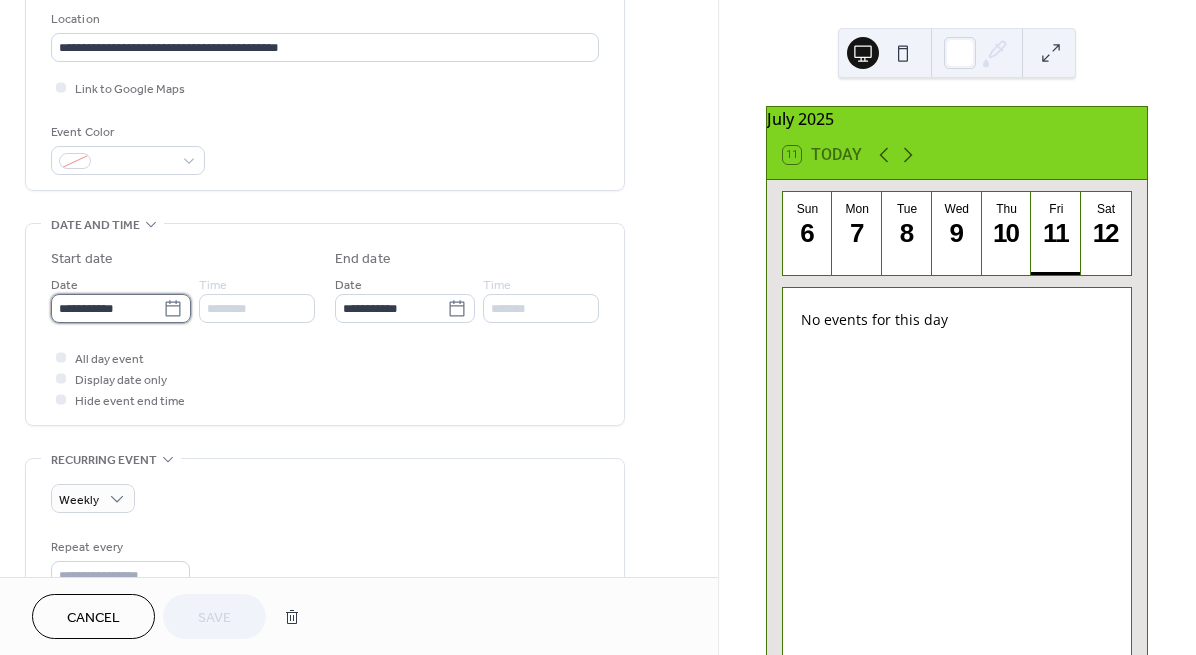 click on "**********" at bounding box center [107, 308] 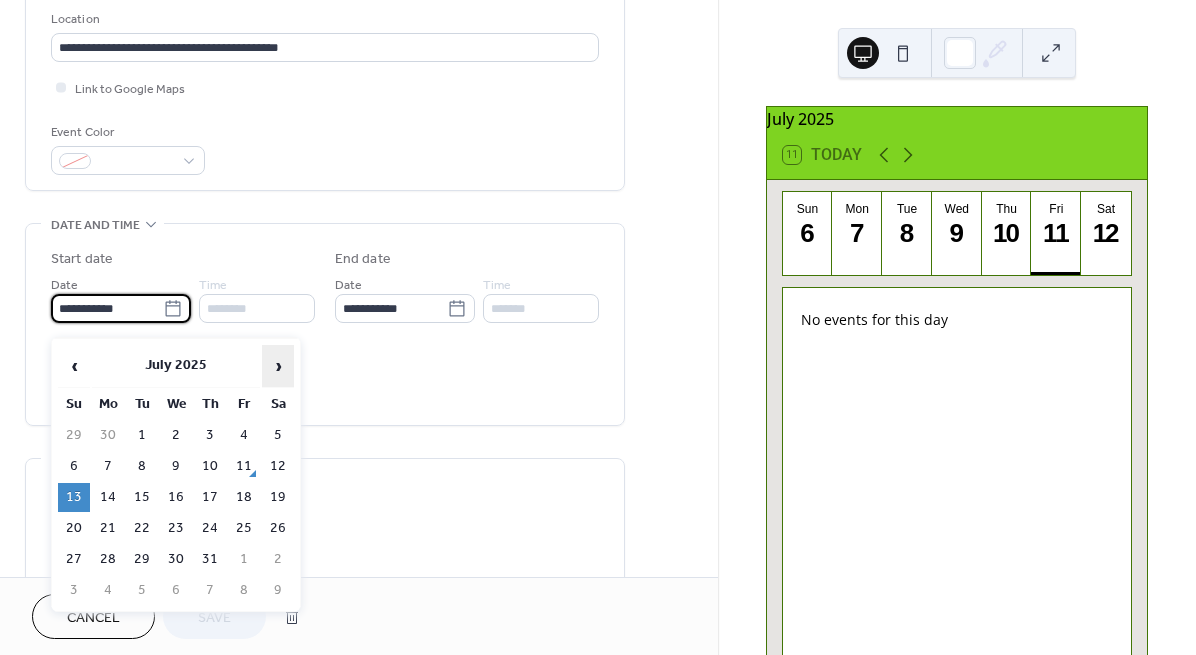 click on "›" at bounding box center (278, 366) 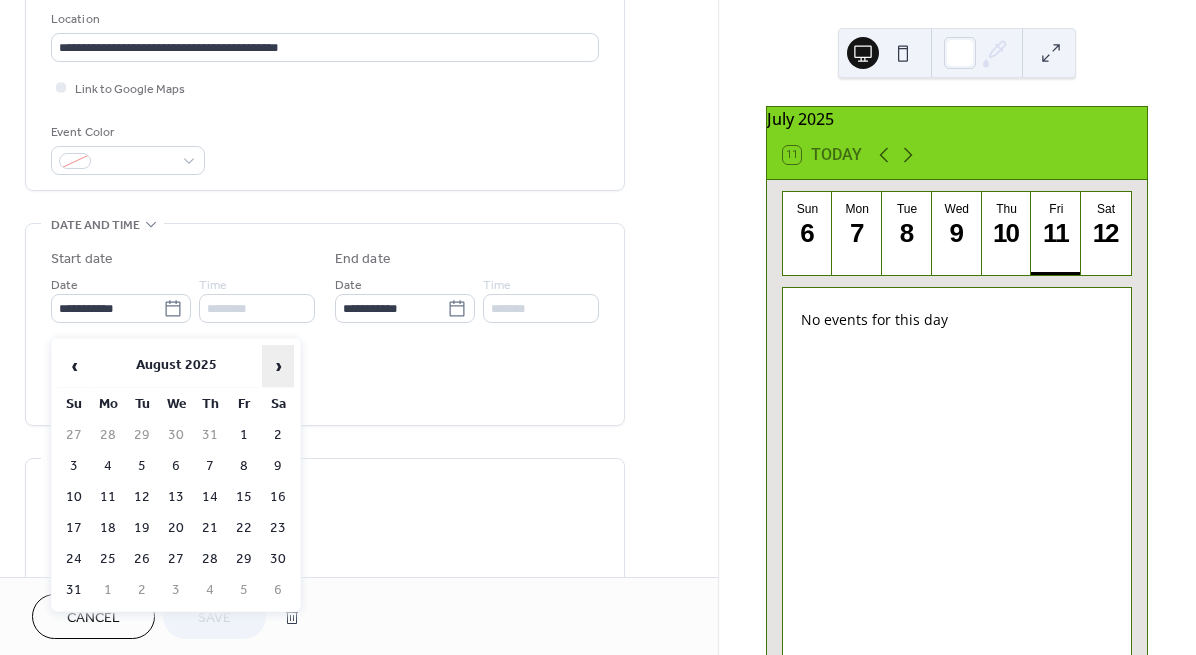 click on "›" at bounding box center [278, 366] 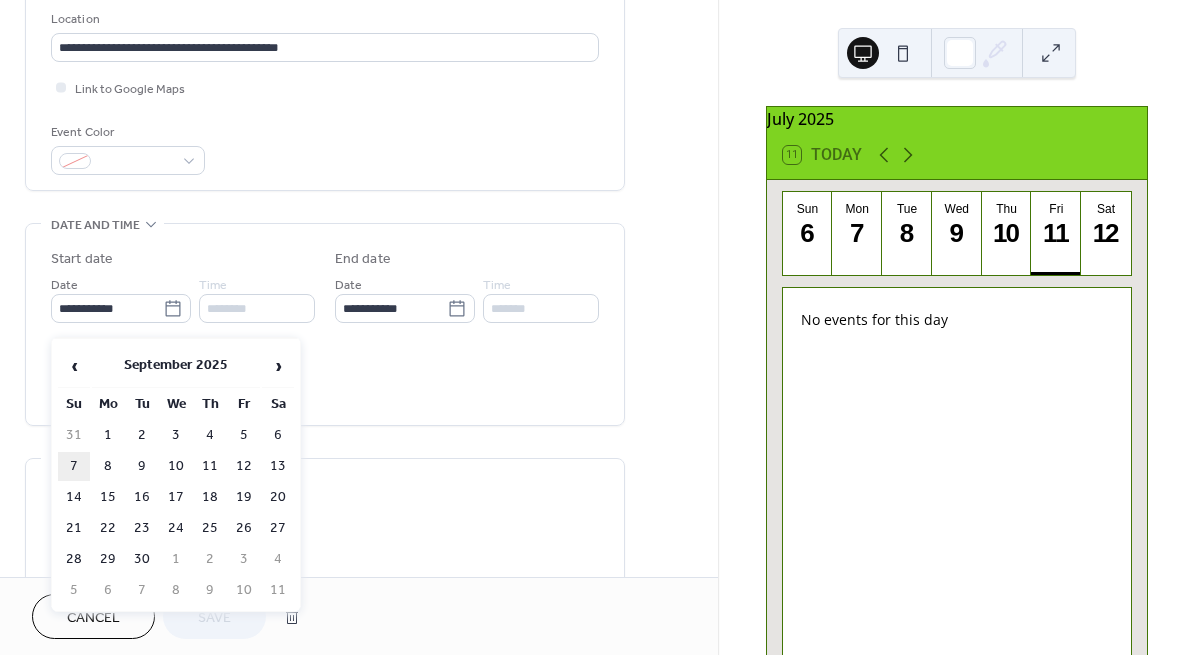 click on "7" at bounding box center [74, 466] 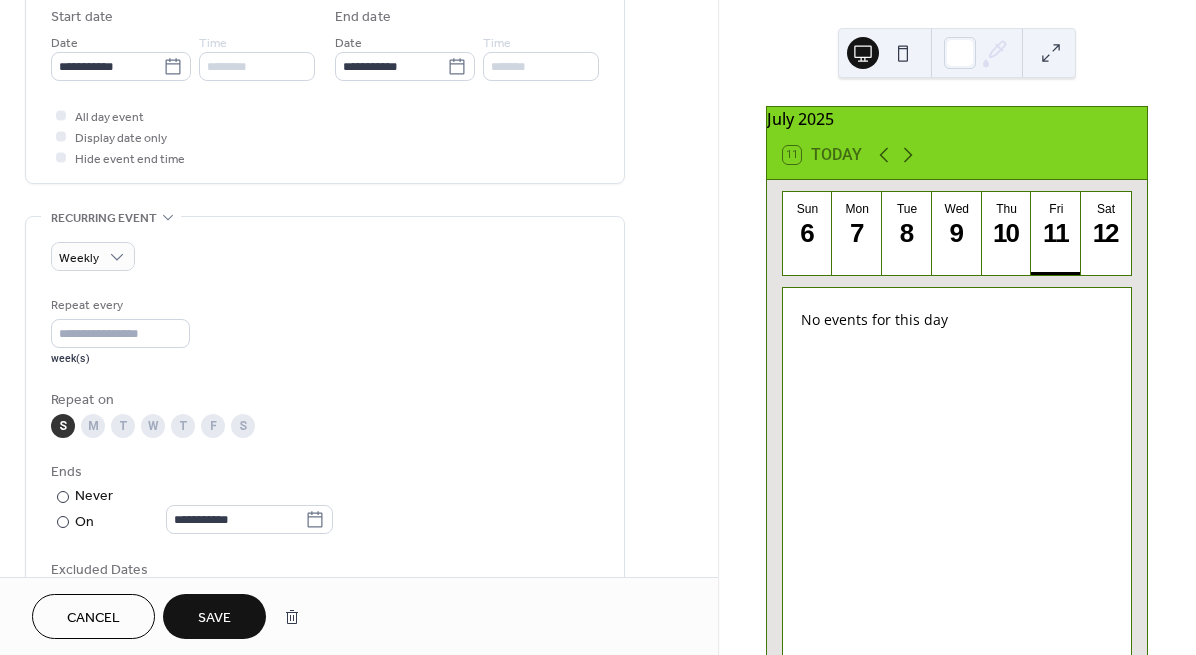 scroll, scrollTop: 675, scrollLeft: 0, axis: vertical 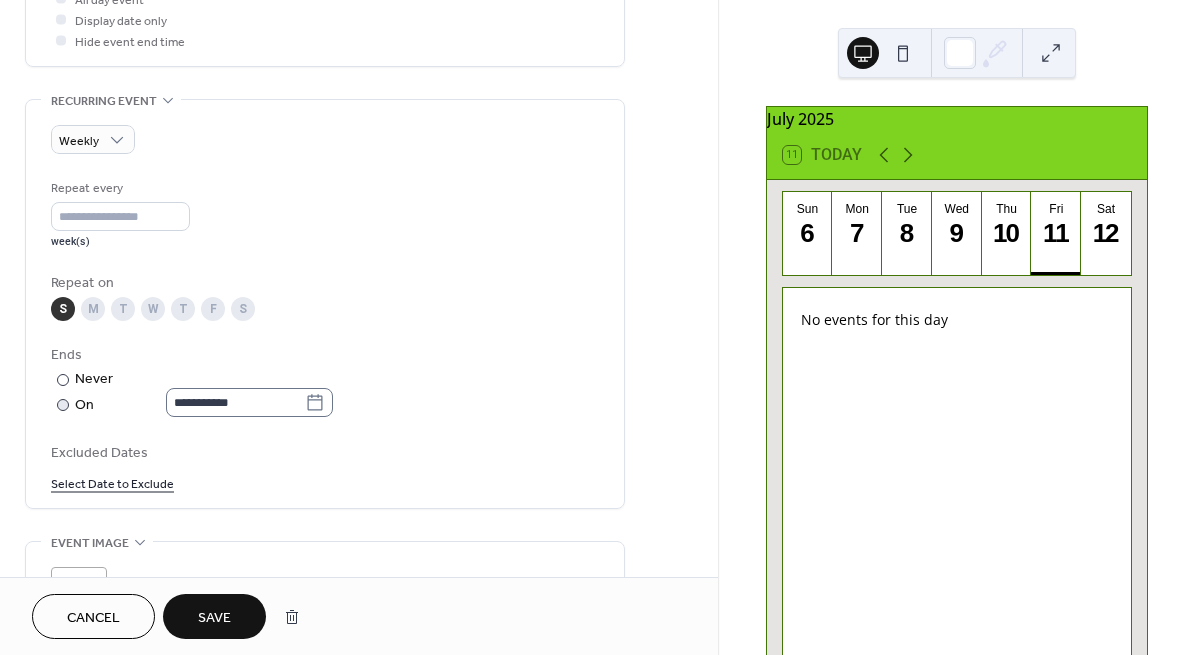click 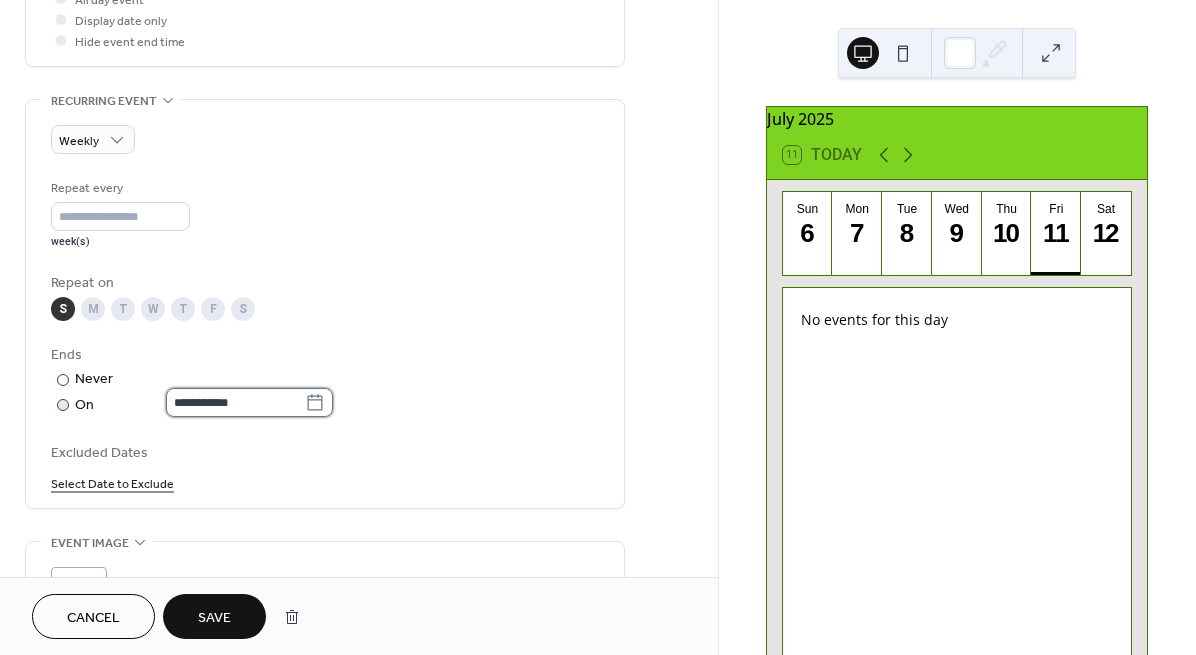 click on "**********" at bounding box center [235, 402] 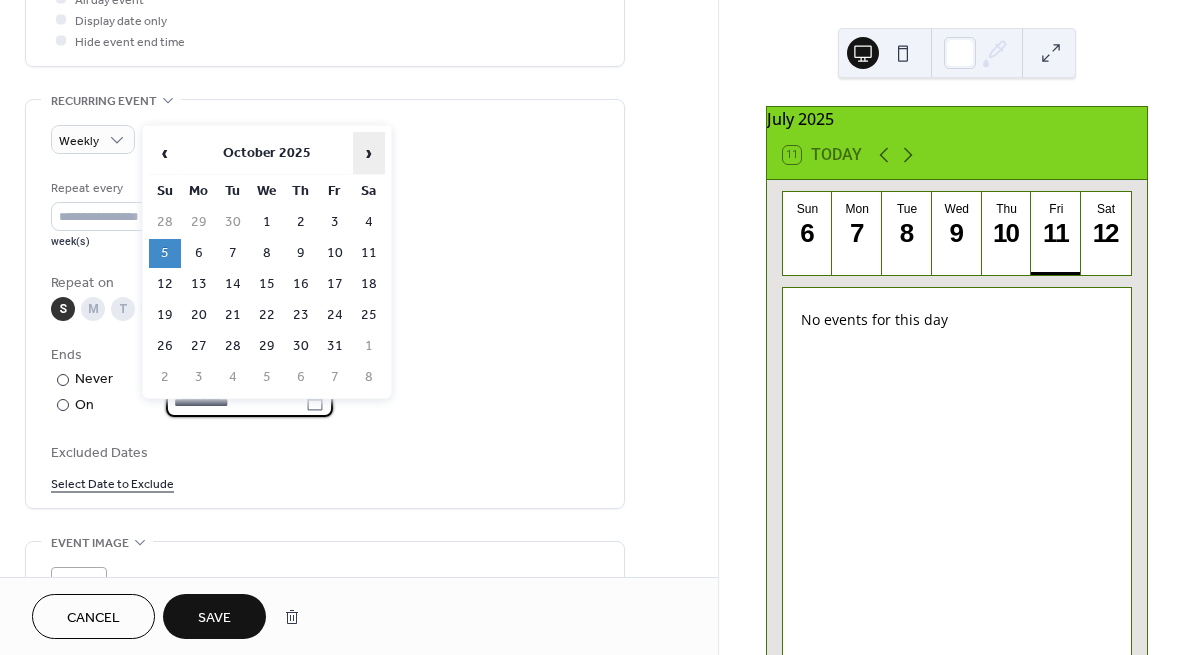 click on "›" at bounding box center (369, 153) 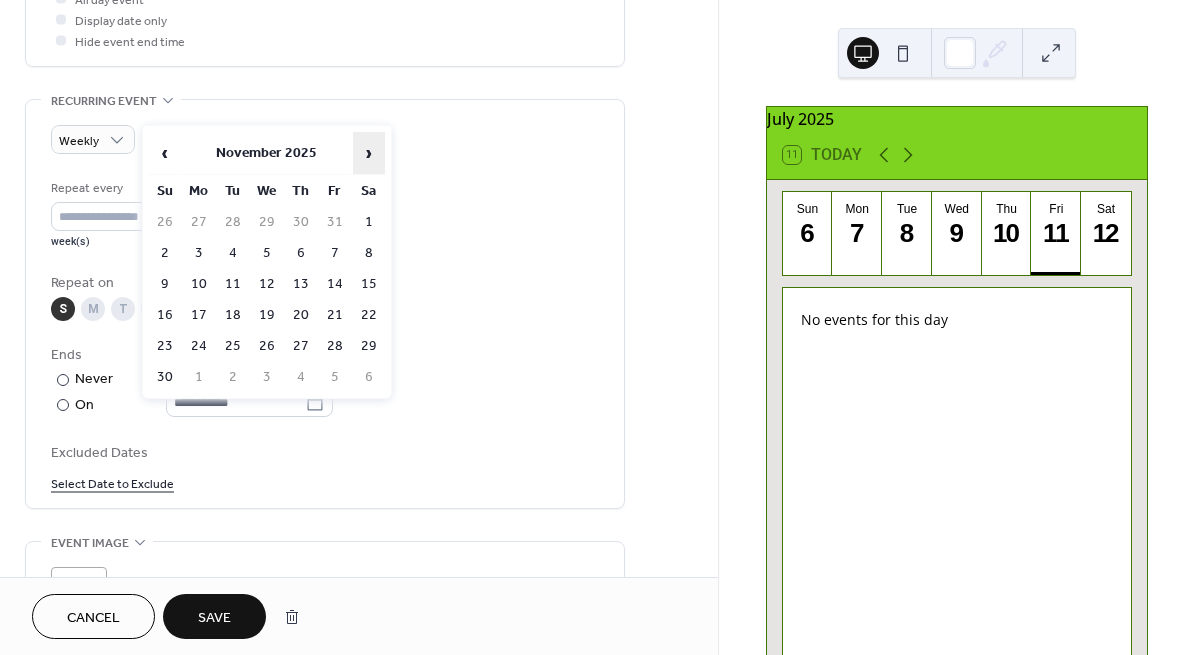 click on "›" at bounding box center [369, 153] 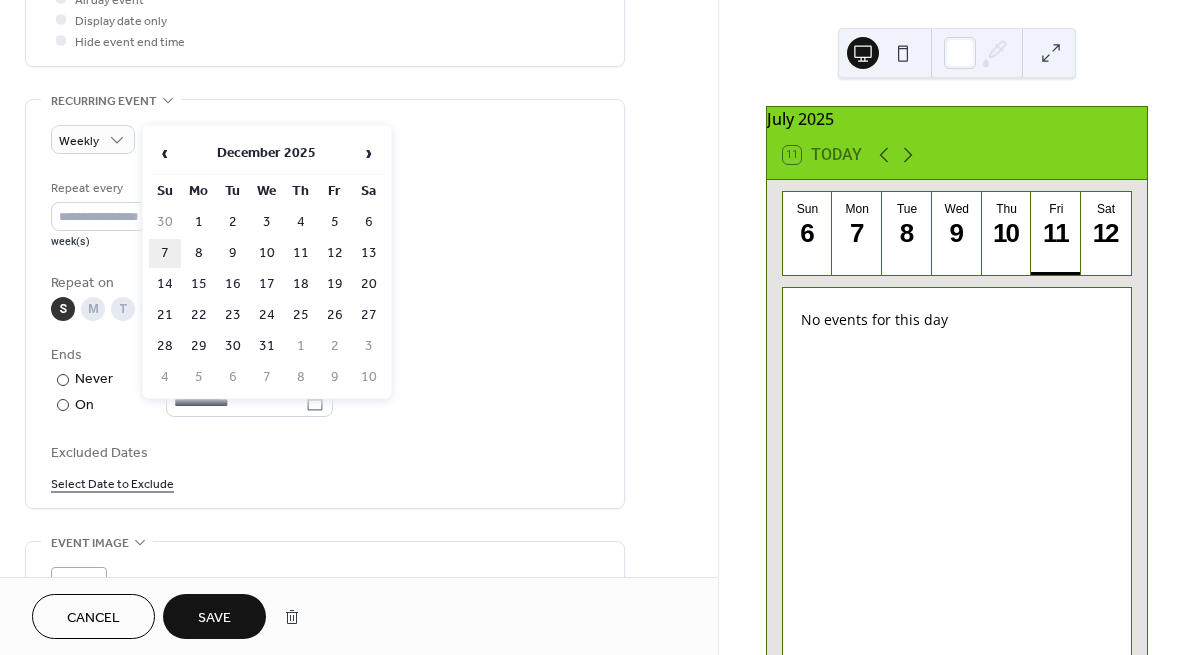 click on "7" at bounding box center (165, 253) 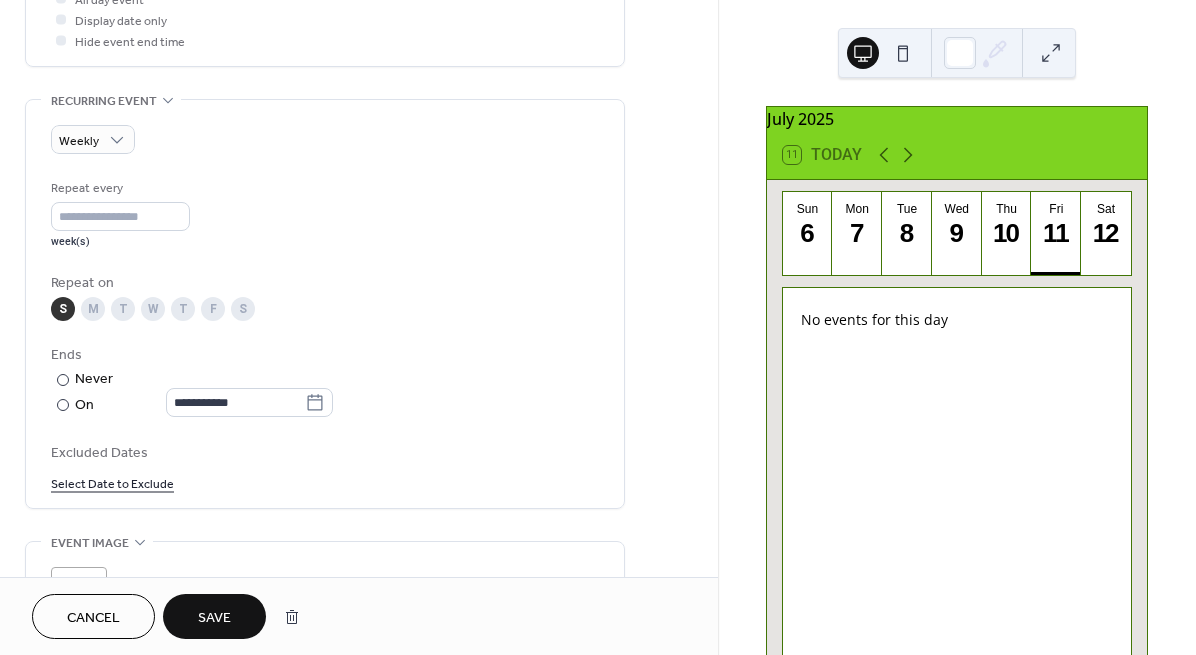 click on "Repeat on S M T W T F S" at bounding box center (325, 297) 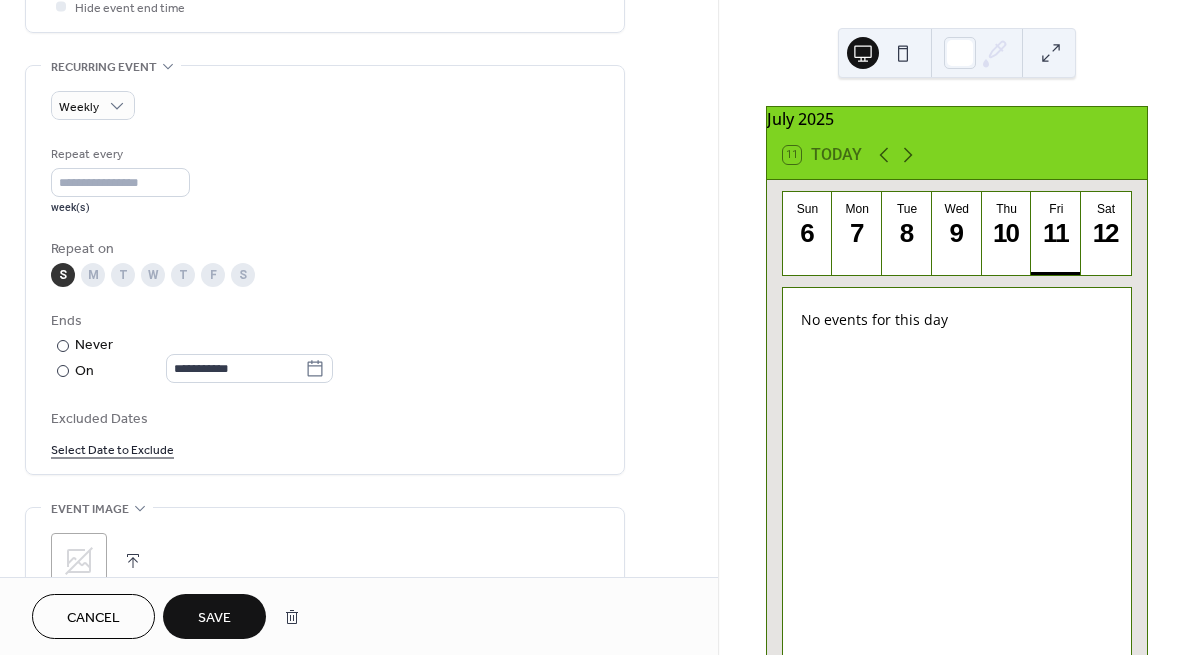 scroll, scrollTop: 835, scrollLeft: 0, axis: vertical 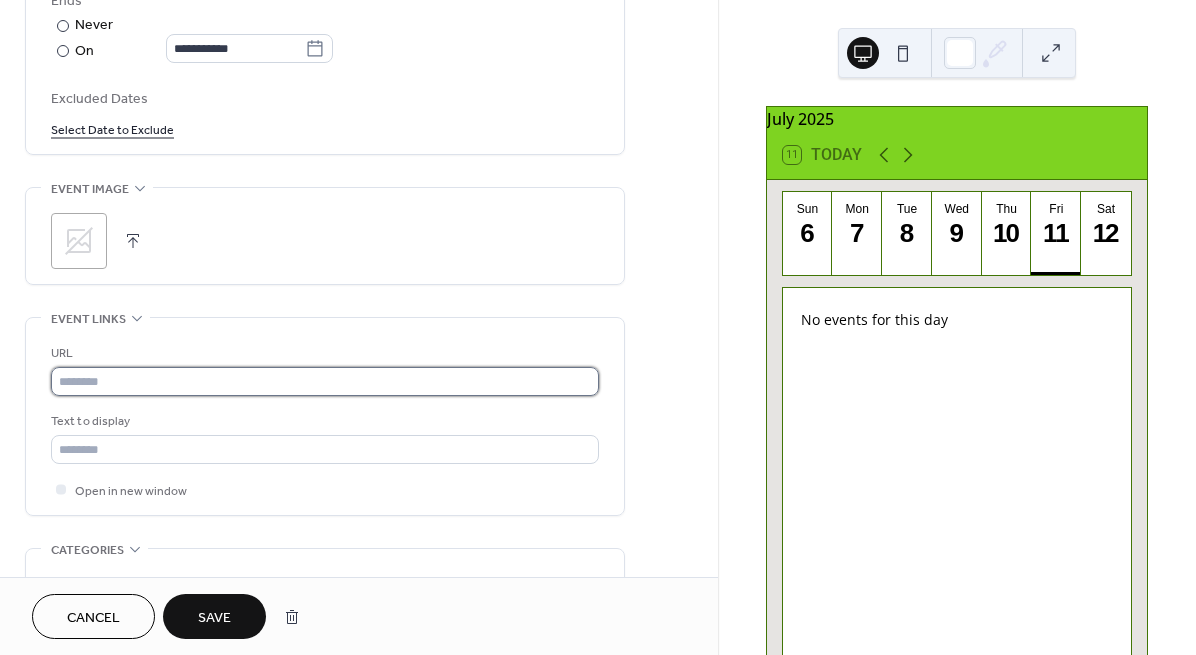 click at bounding box center [325, 381] 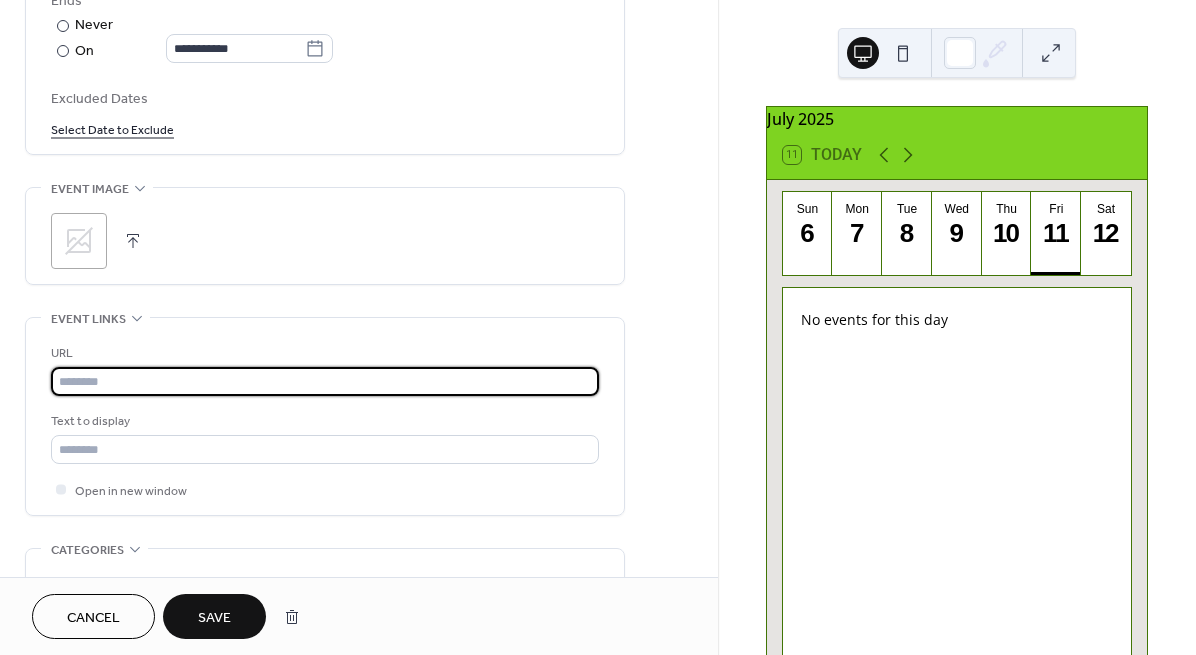 paste on "**********" 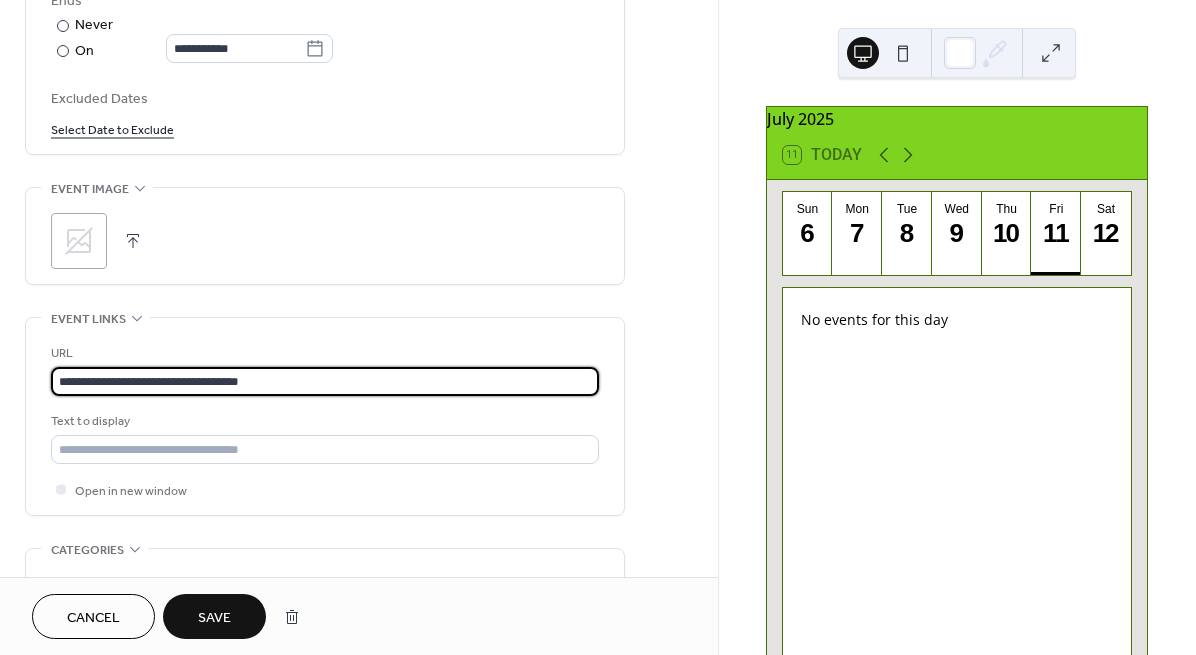 type on "**********" 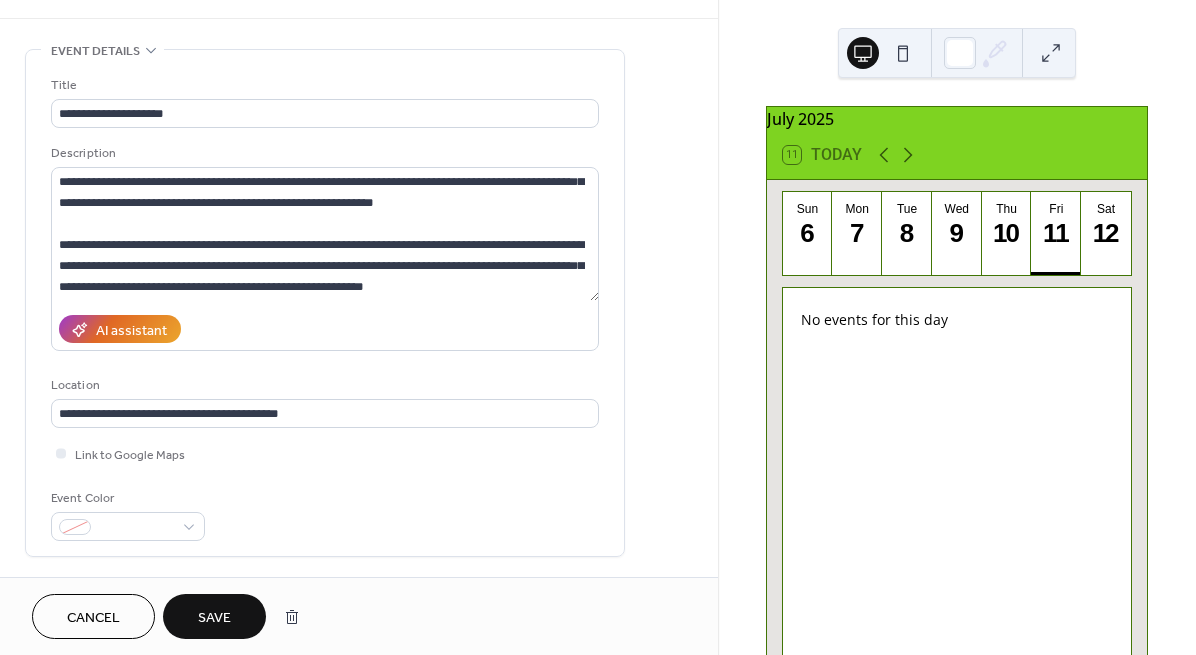 scroll, scrollTop: 58, scrollLeft: 0, axis: vertical 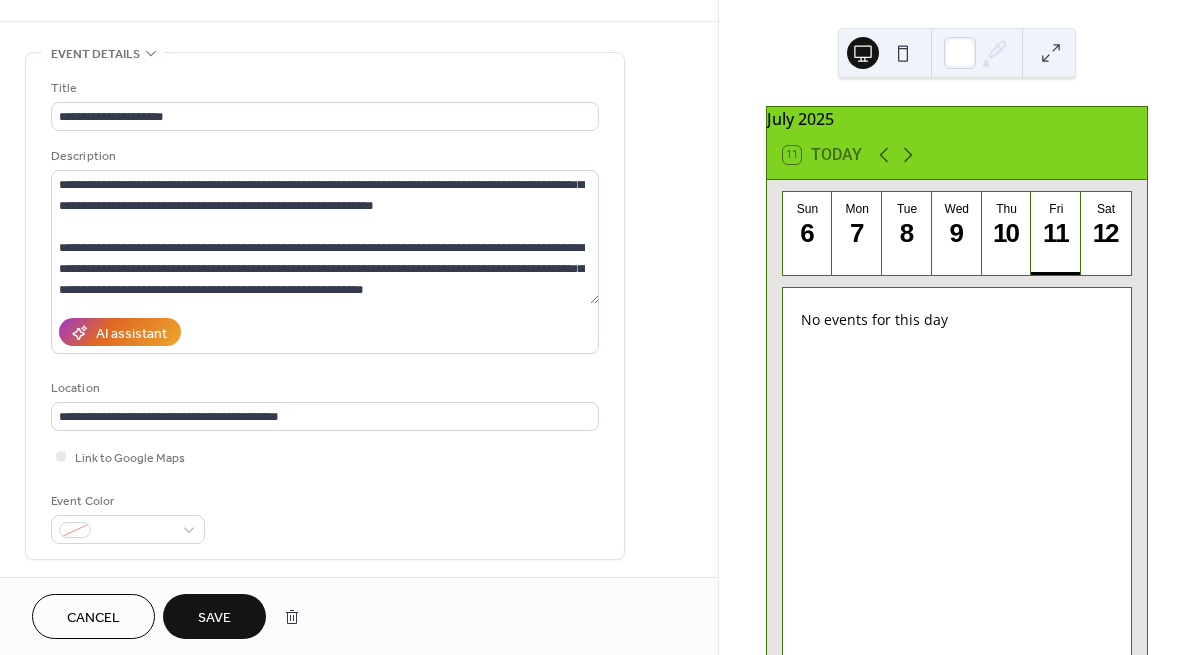 click on "Save" at bounding box center [214, 618] 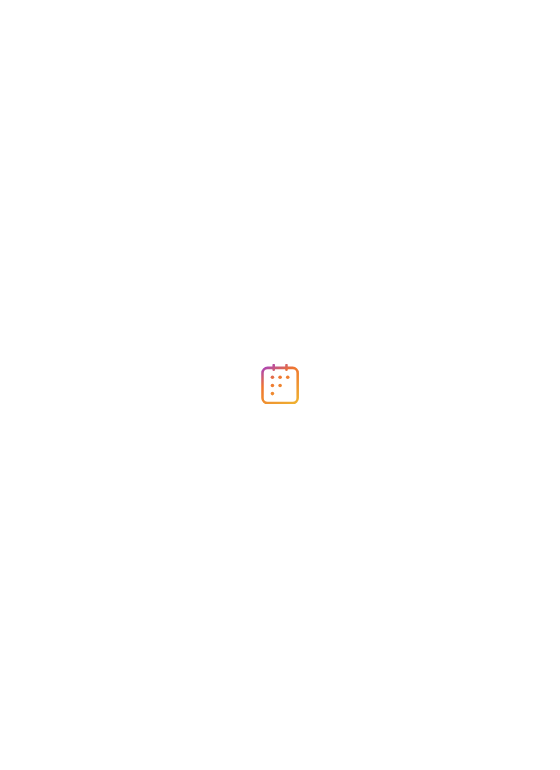 scroll, scrollTop: 0, scrollLeft: 0, axis: both 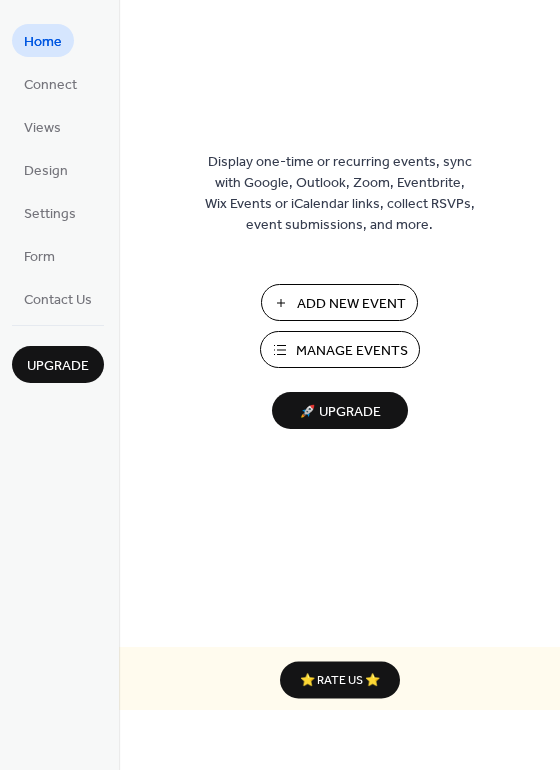 click on "Manage Events" at bounding box center [352, 351] 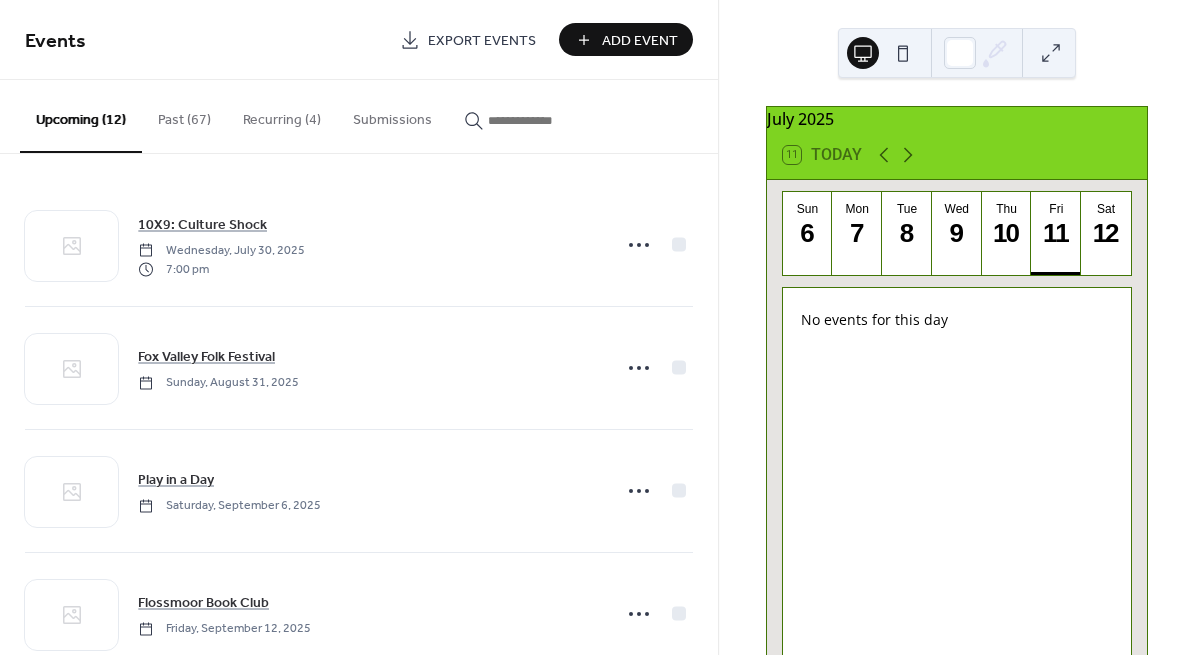 scroll, scrollTop: 0, scrollLeft: 0, axis: both 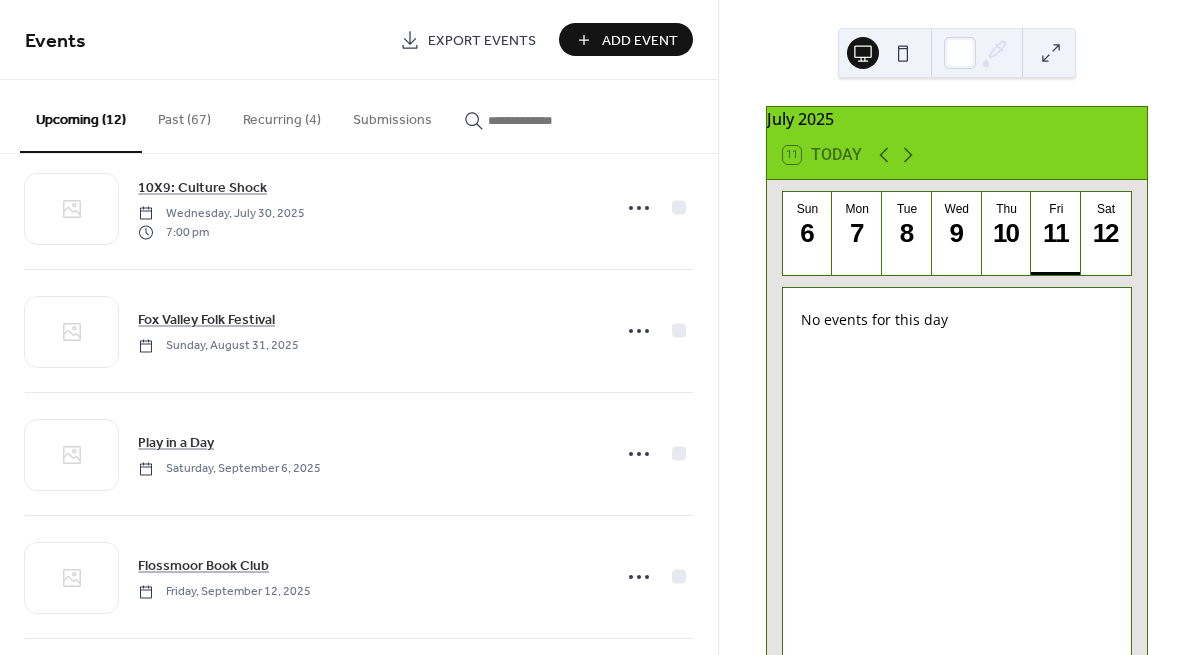 click on "Recurring  (4)" at bounding box center [282, 115] 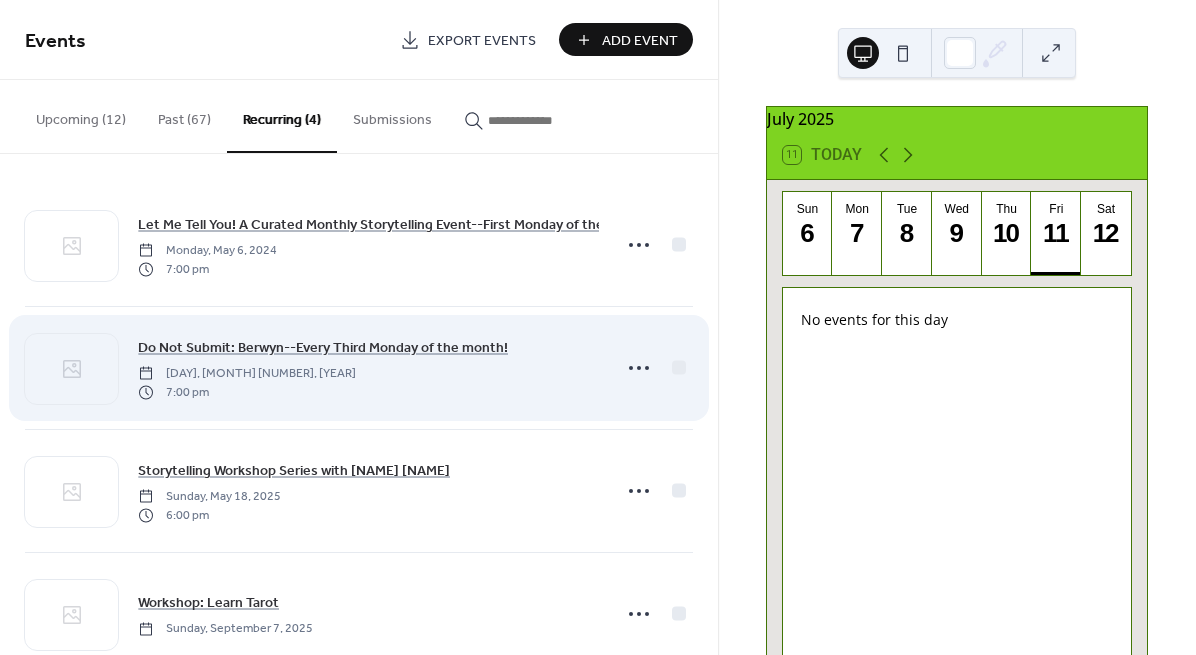 scroll, scrollTop: 51, scrollLeft: 0, axis: vertical 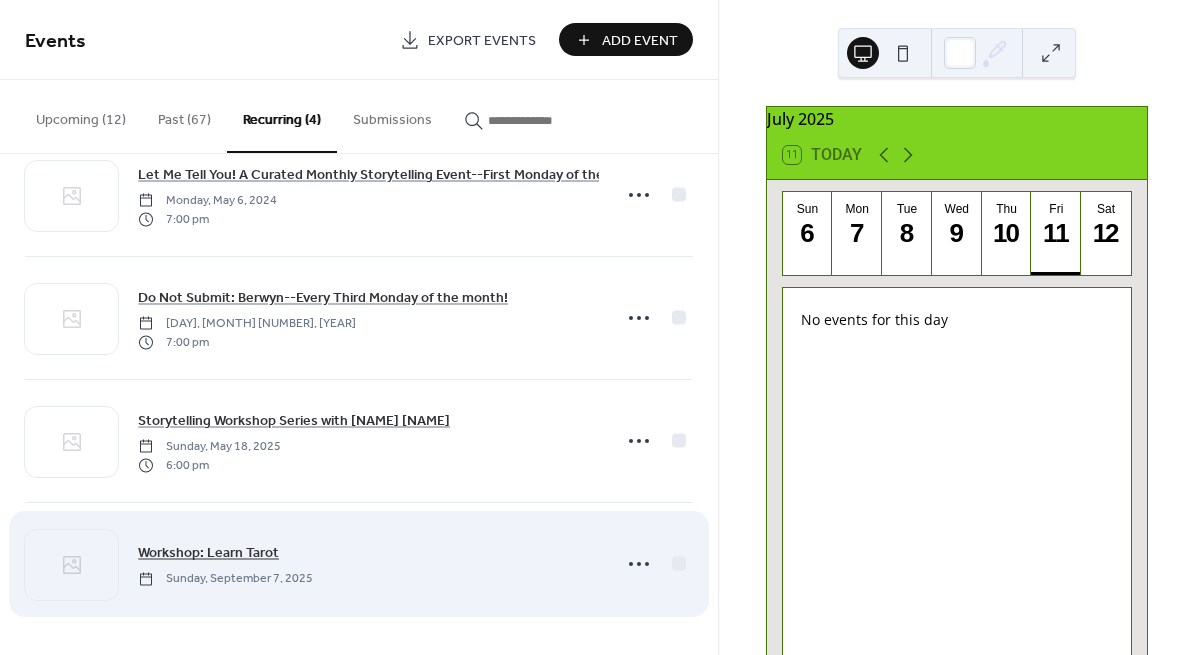 click on "Workshop: Learn Tarot" at bounding box center (208, 553) 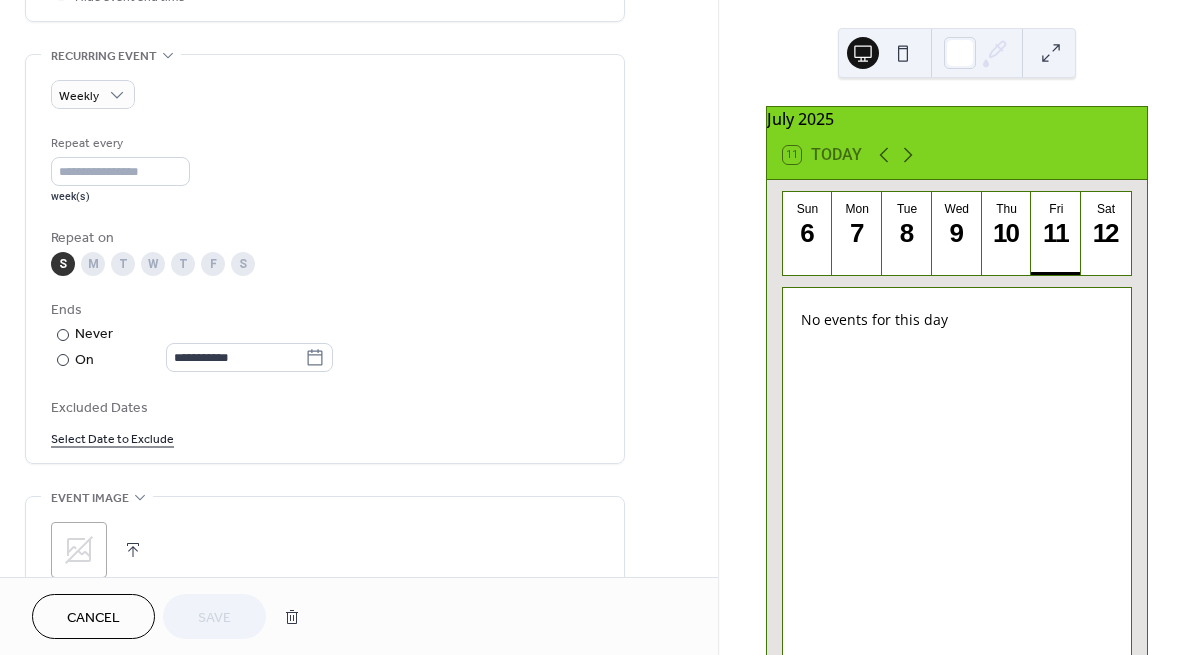 scroll, scrollTop: 844, scrollLeft: 0, axis: vertical 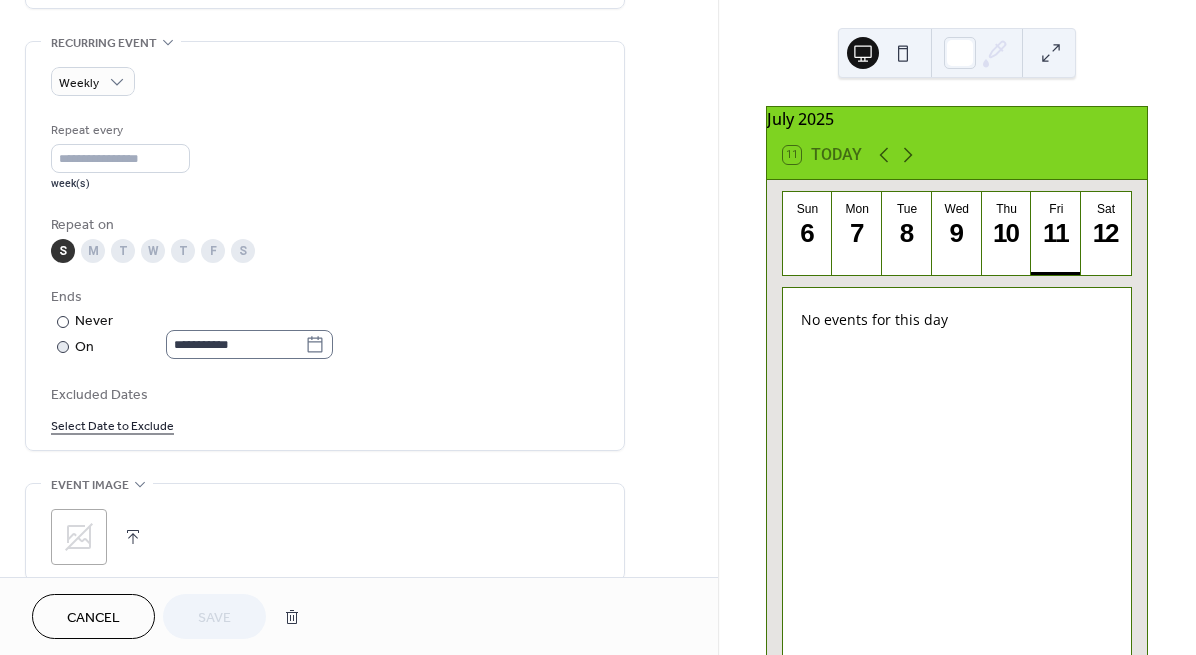 click 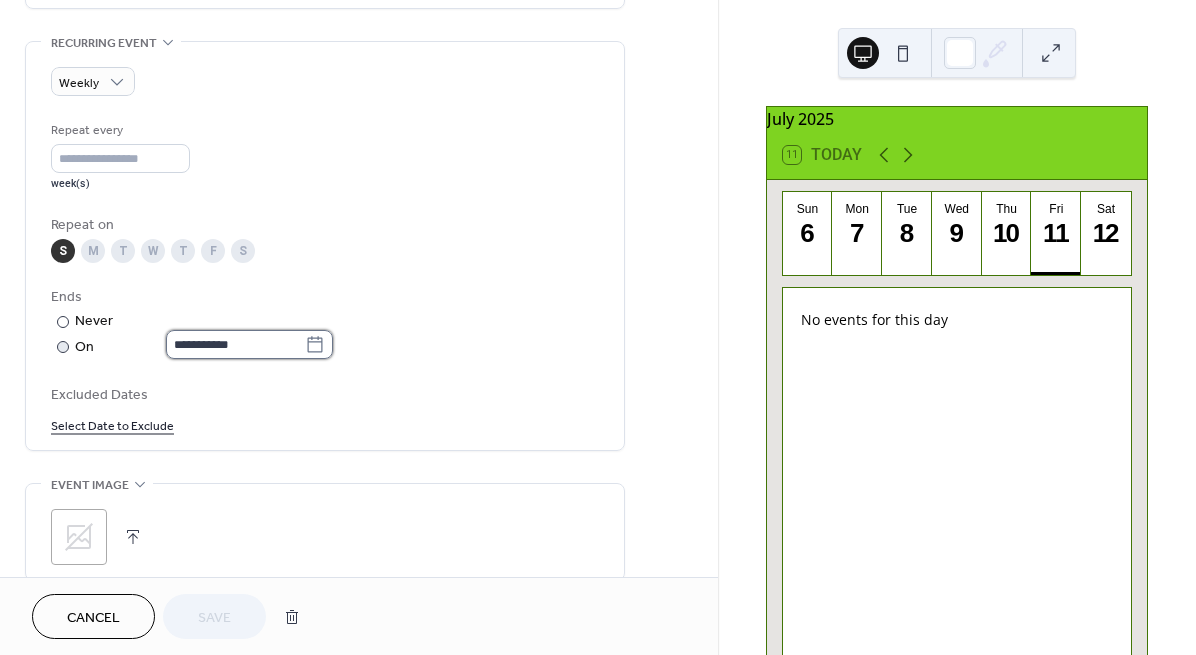 click on "**********" at bounding box center (235, 344) 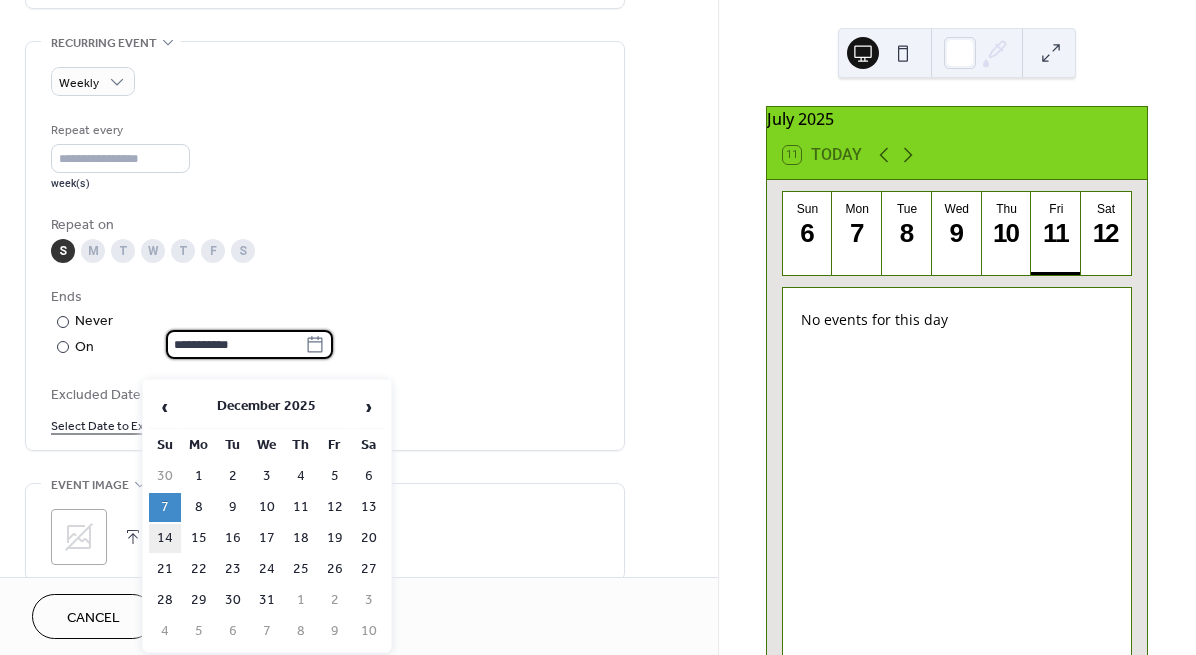 click on "14" at bounding box center (165, 538) 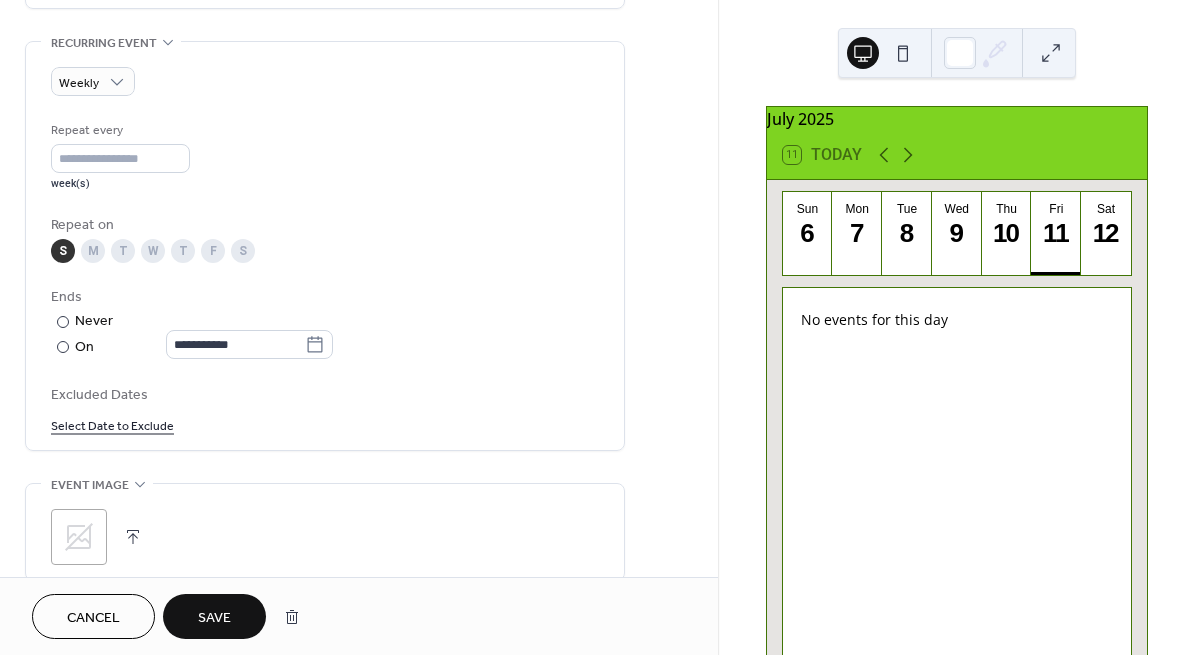 click on "Save" at bounding box center [214, 618] 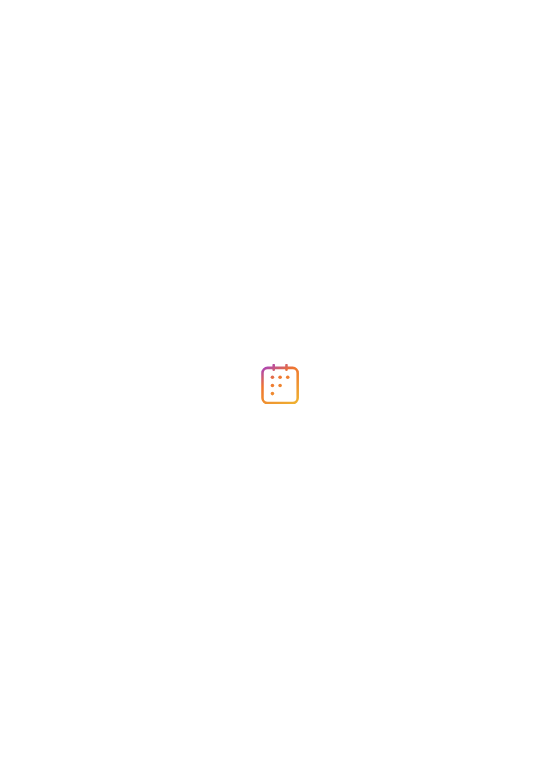 scroll, scrollTop: 0, scrollLeft: 0, axis: both 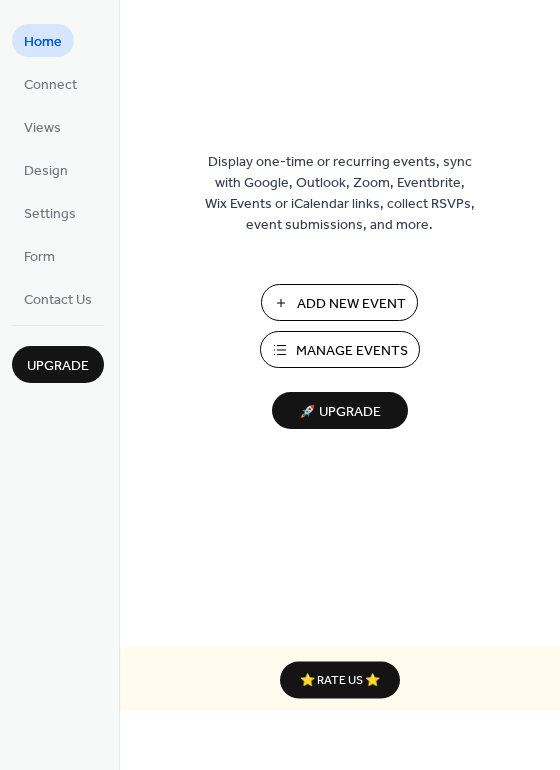 click on "Manage Events" at bounding box center [352, 351] 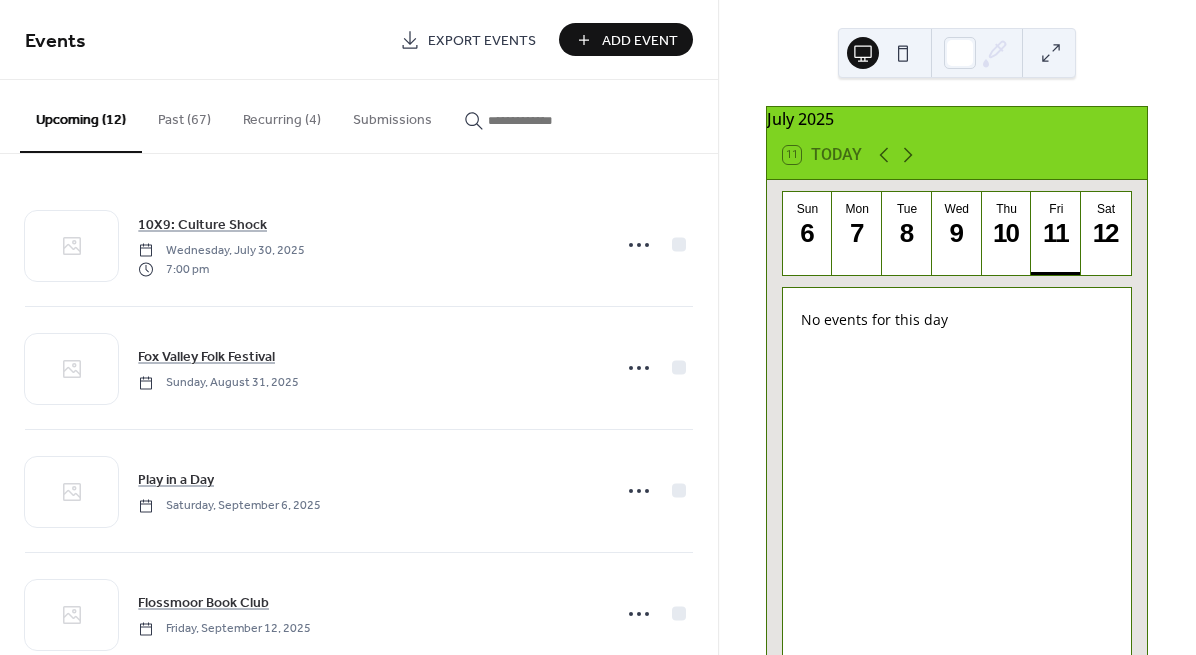 scroll, scrollTop: 0, scrollLeft: 0, axis: both 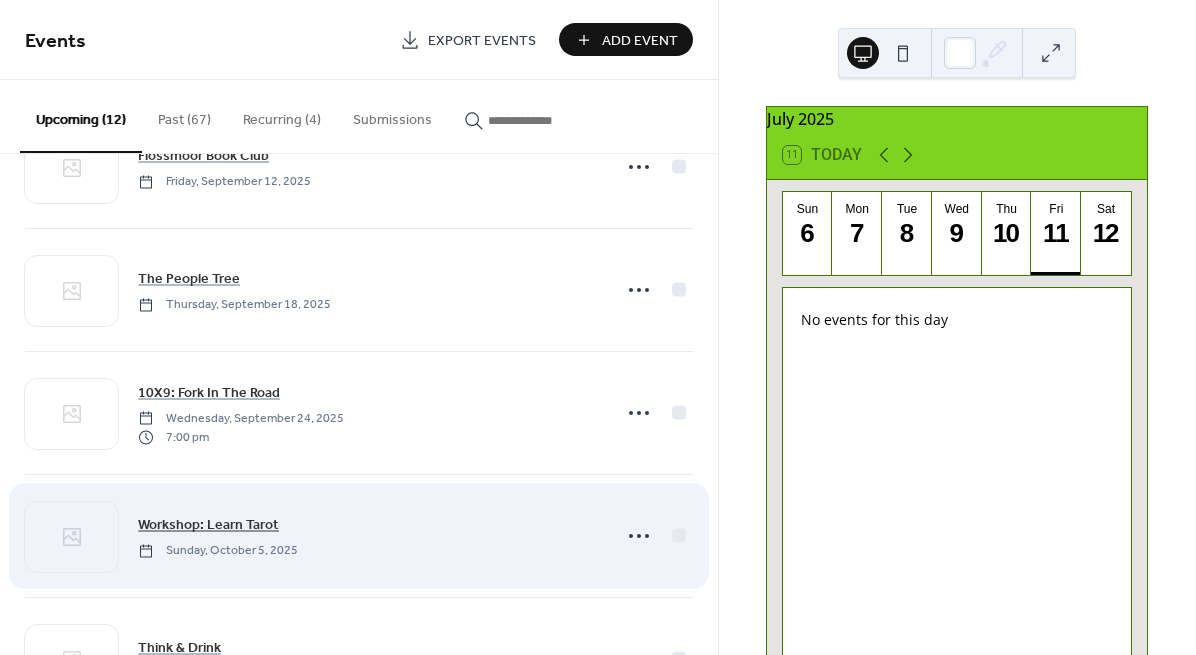 click on "Workshop: Learn Tarot" at bounding box center (208, 525) 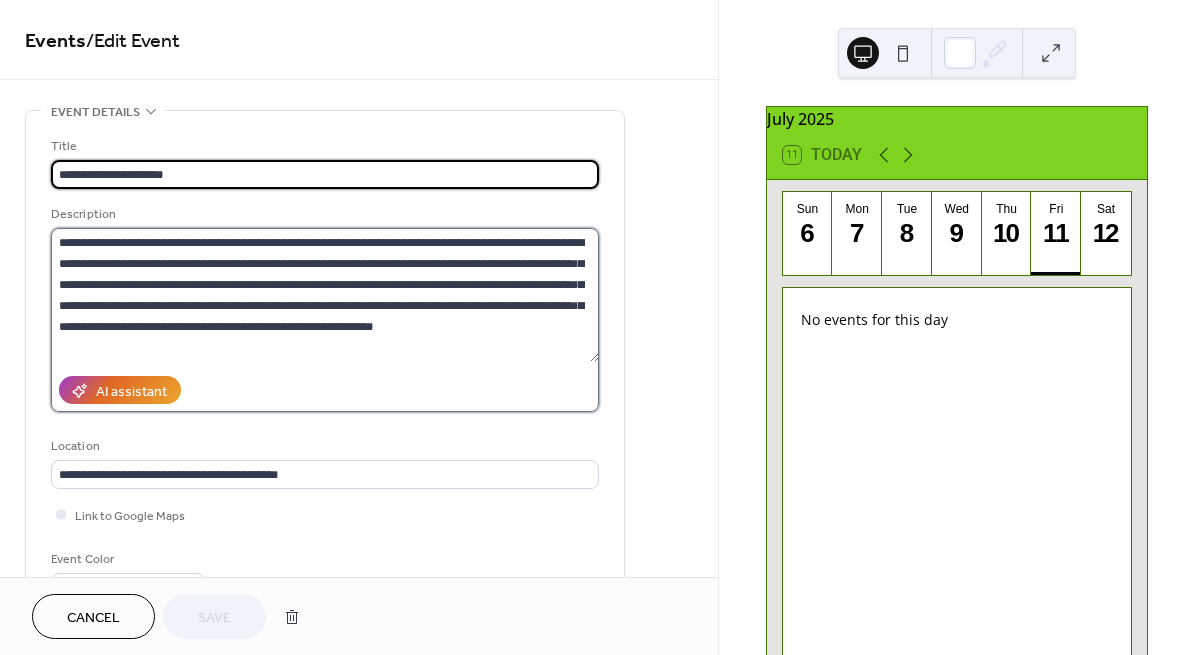 click on "**********" at bounding box center [325, 295] 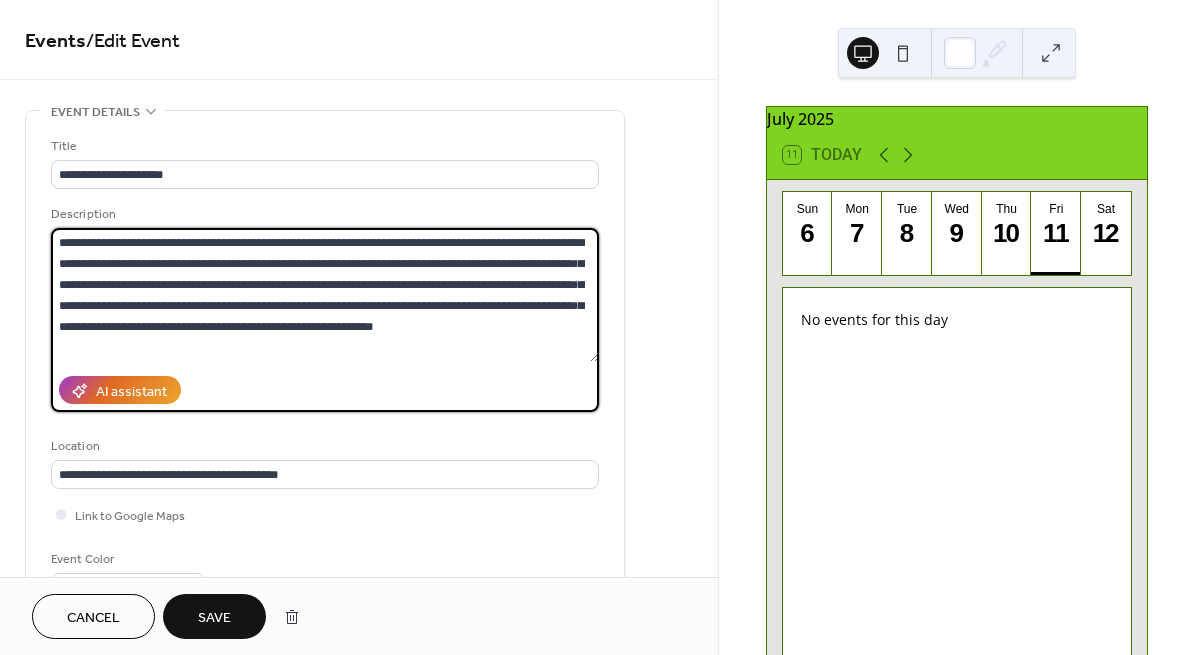 scroll, scrollTop: 19, scrollLeft: 0, axis: vertical 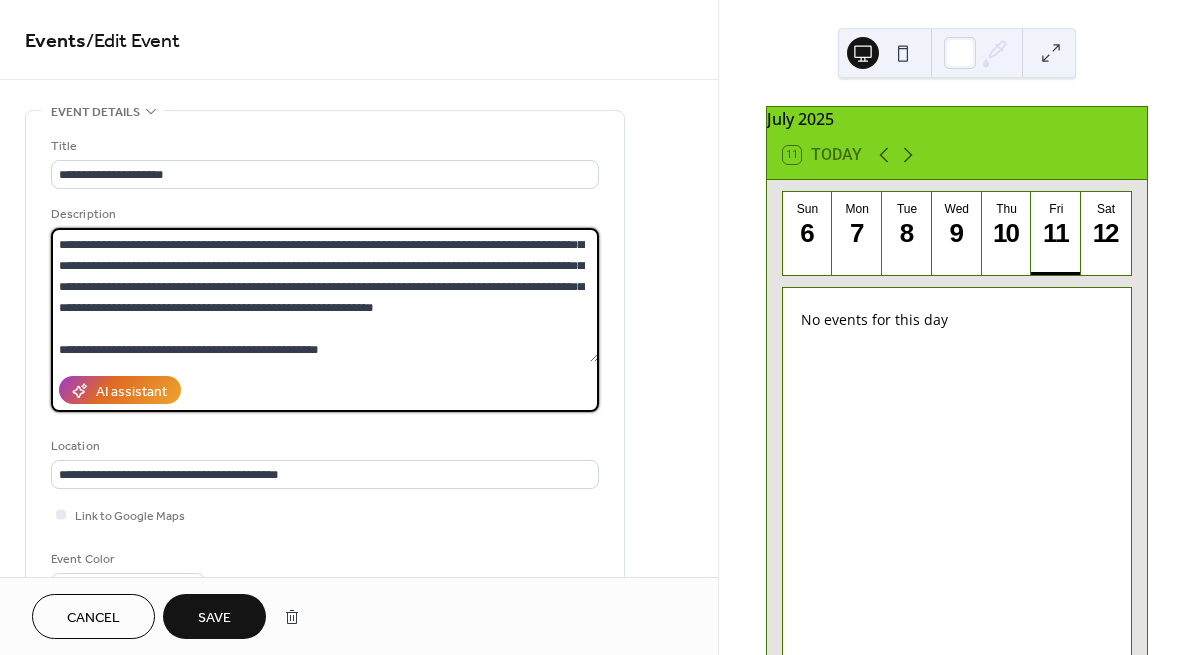type on "**********" 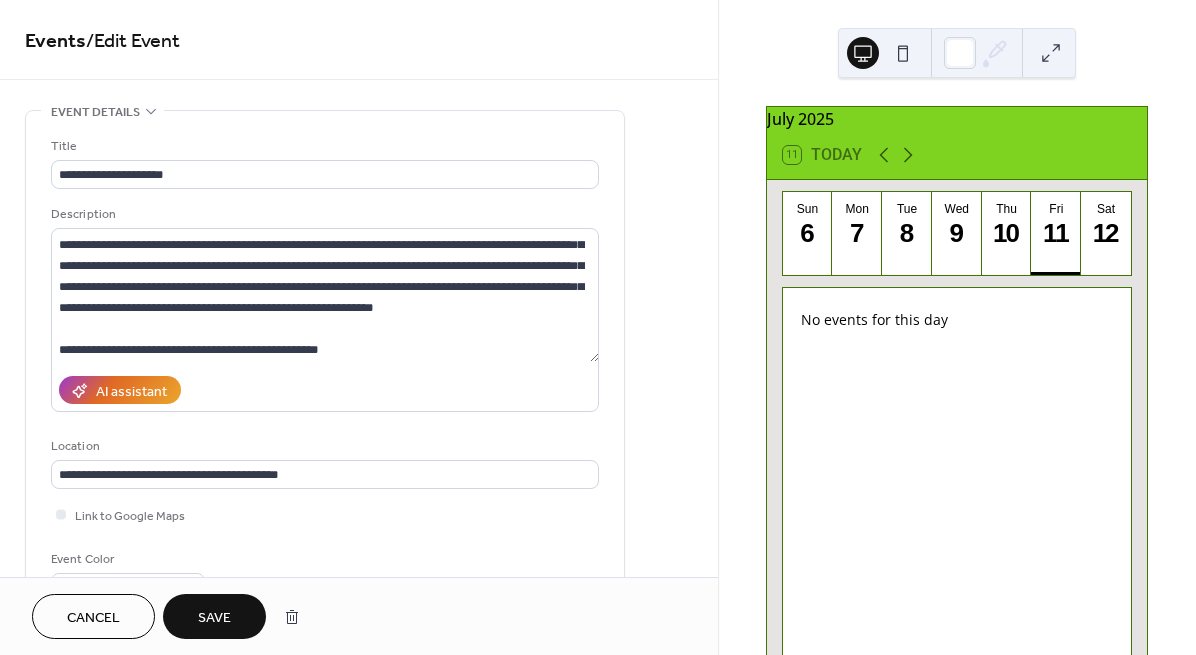 click on "Save" at bounding box center [214, 618] 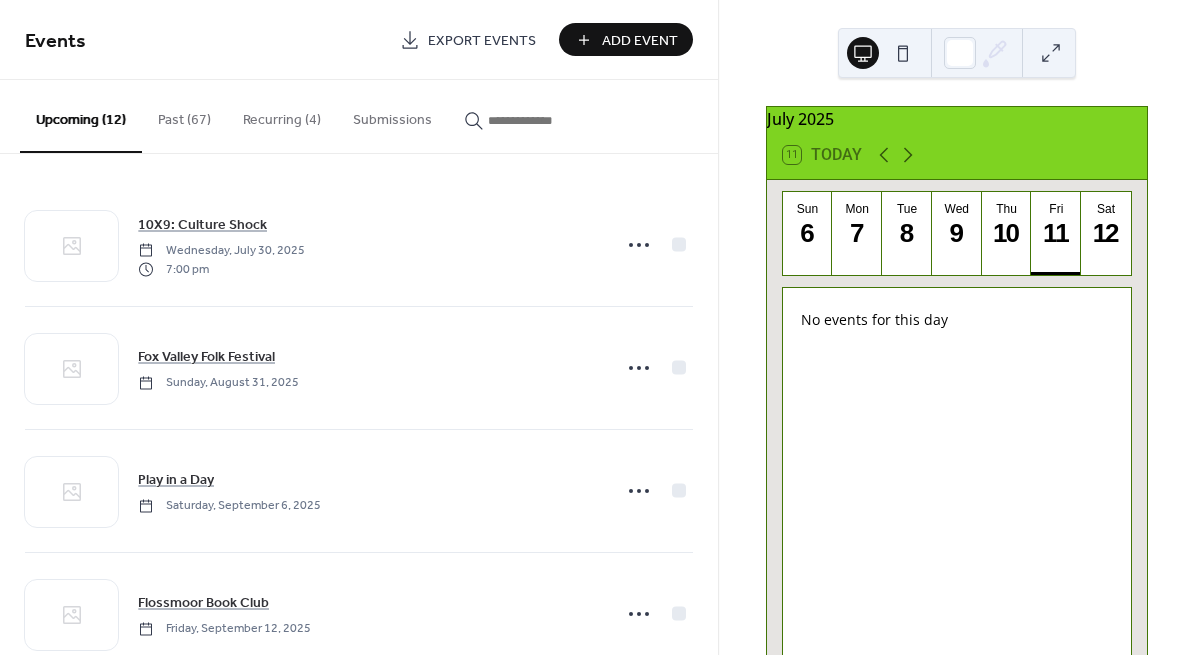 click on "Add Event" at bounding box center (640, 41) 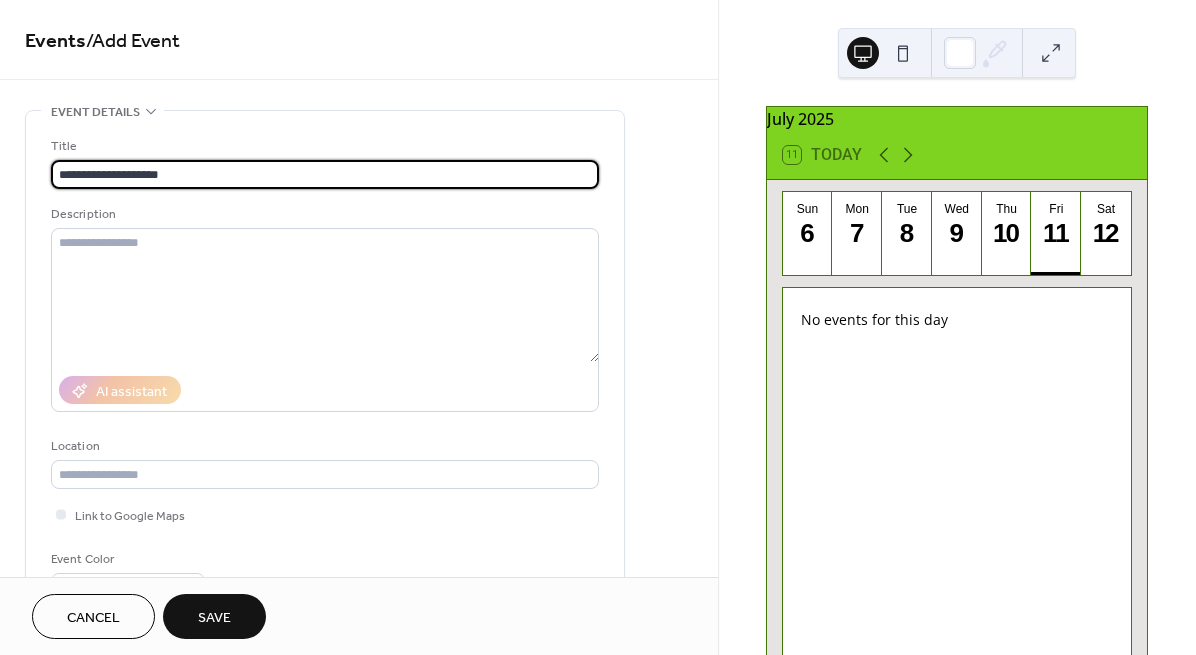 type on "**********" 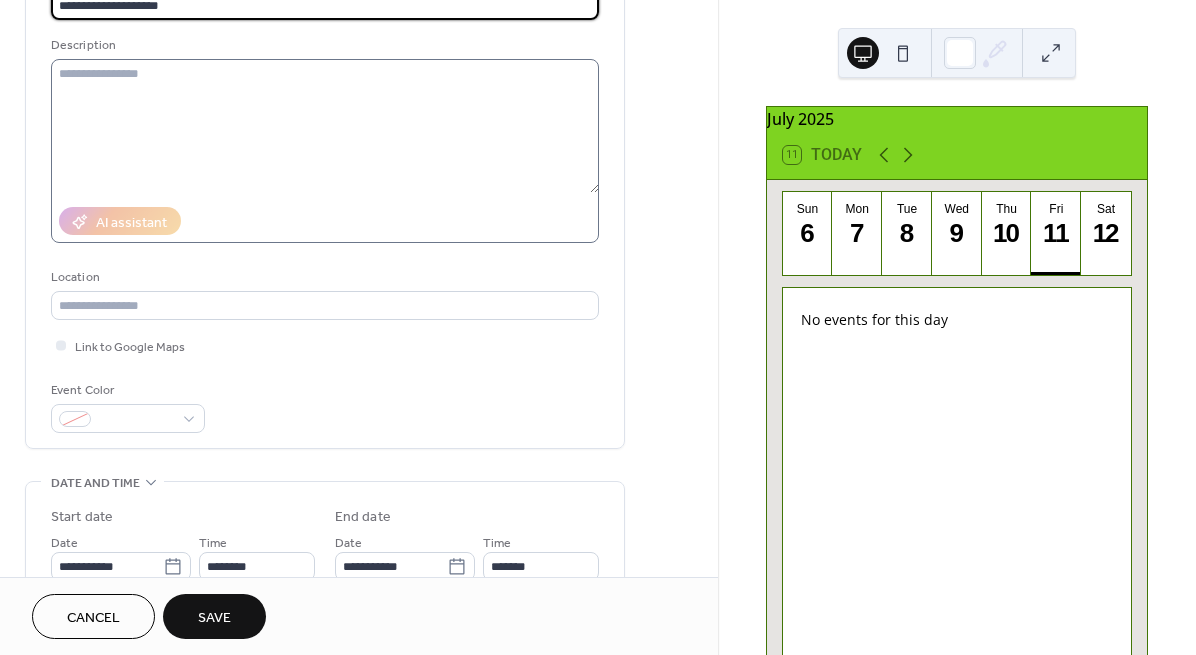 scroll, scrollTop: 181, scrollLeft: 0, axis: vertical 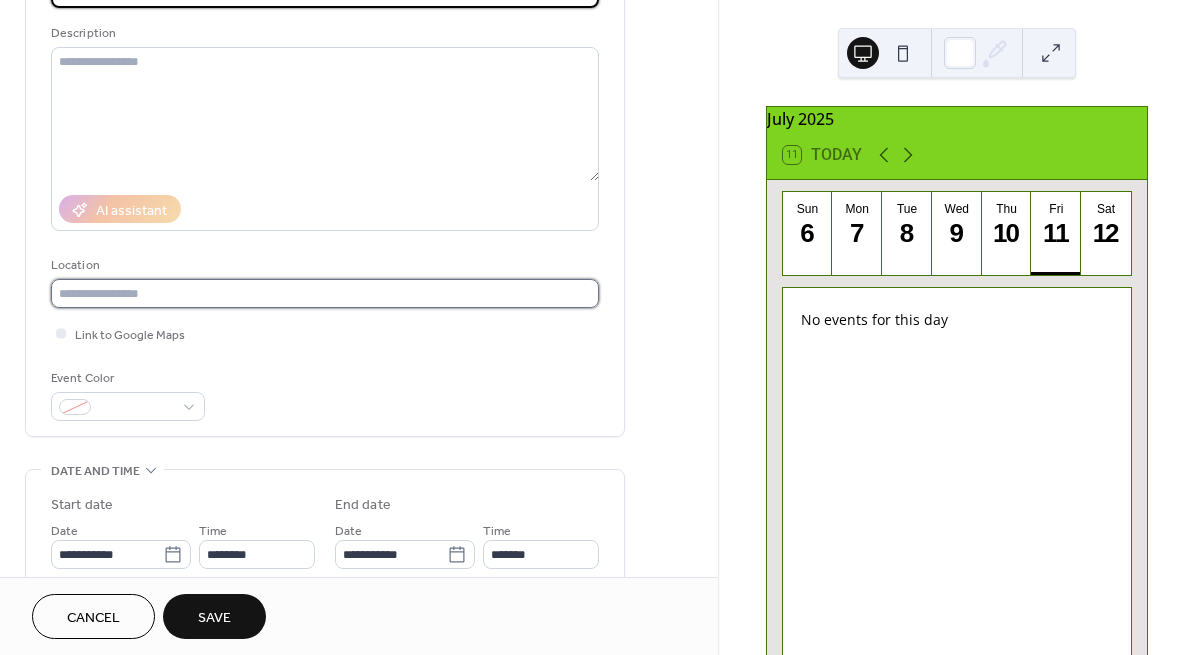 click at bounding box center (325, 293) 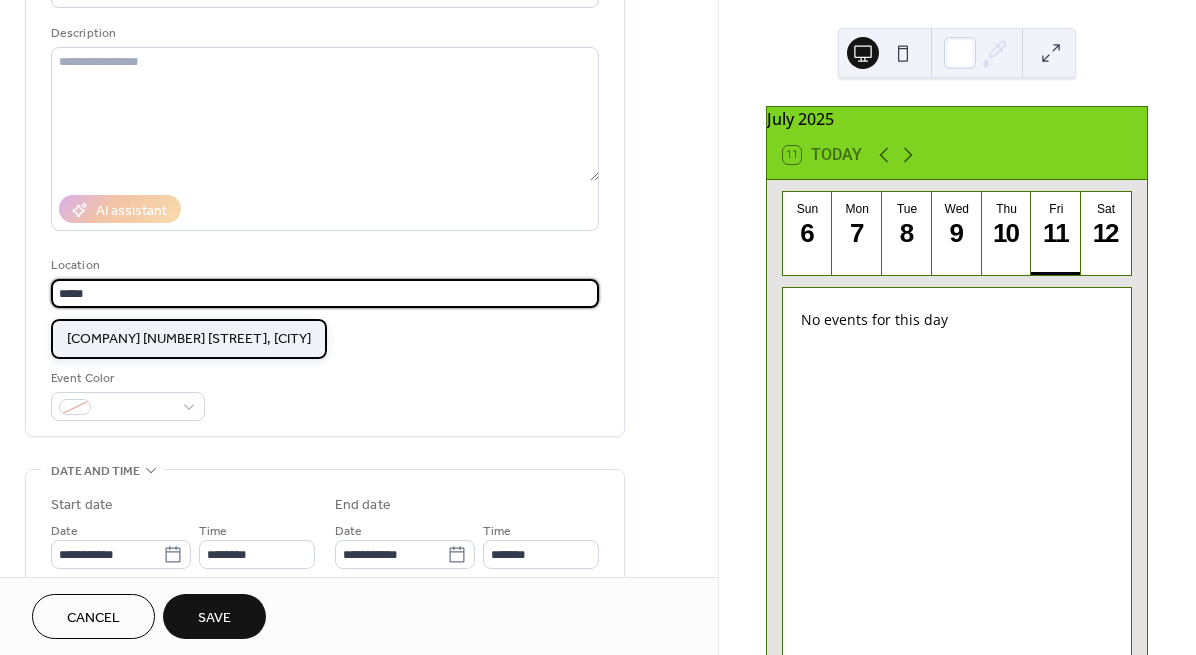 click on "Jarvis Square Tavern 1502 W. Jarvis, Chicago" at bounding box center (189, 339) 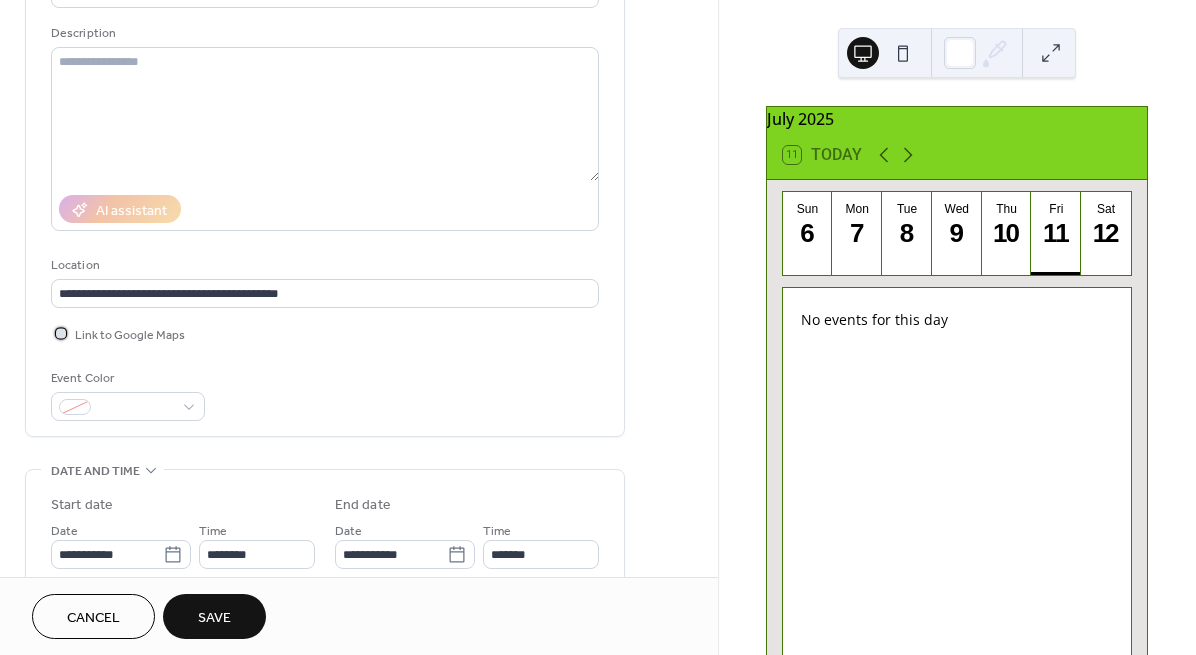 click at bounding box center (61, 333) 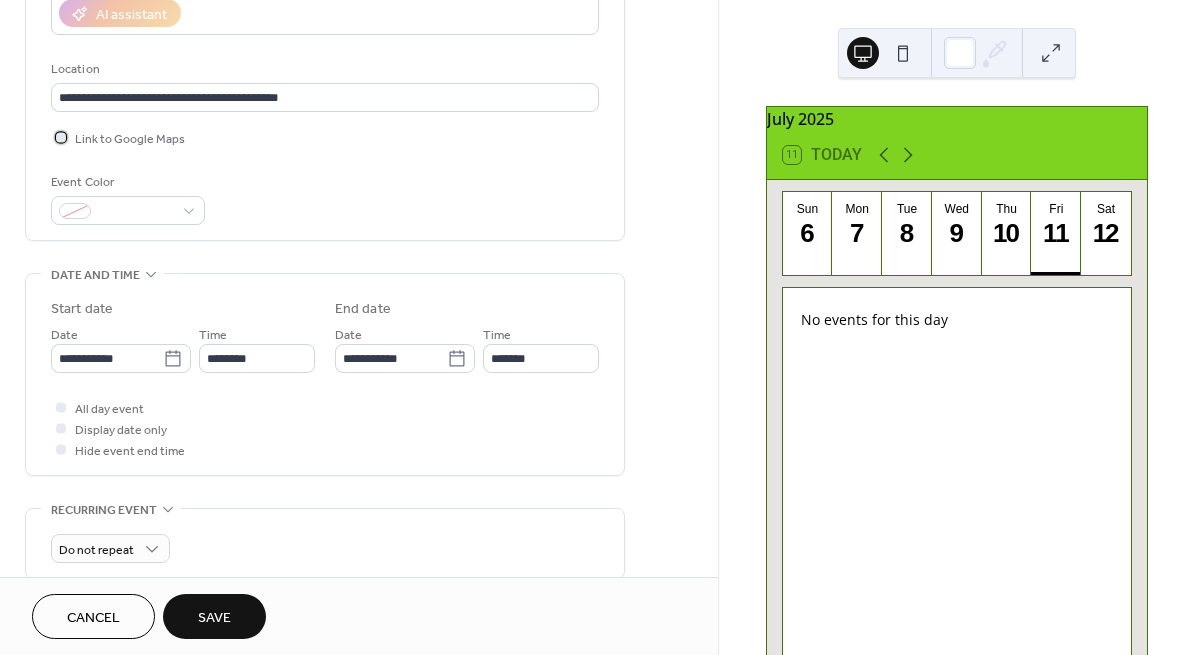 scroll, scrollTop: 385, scrollLeft: 0, axis: vertical 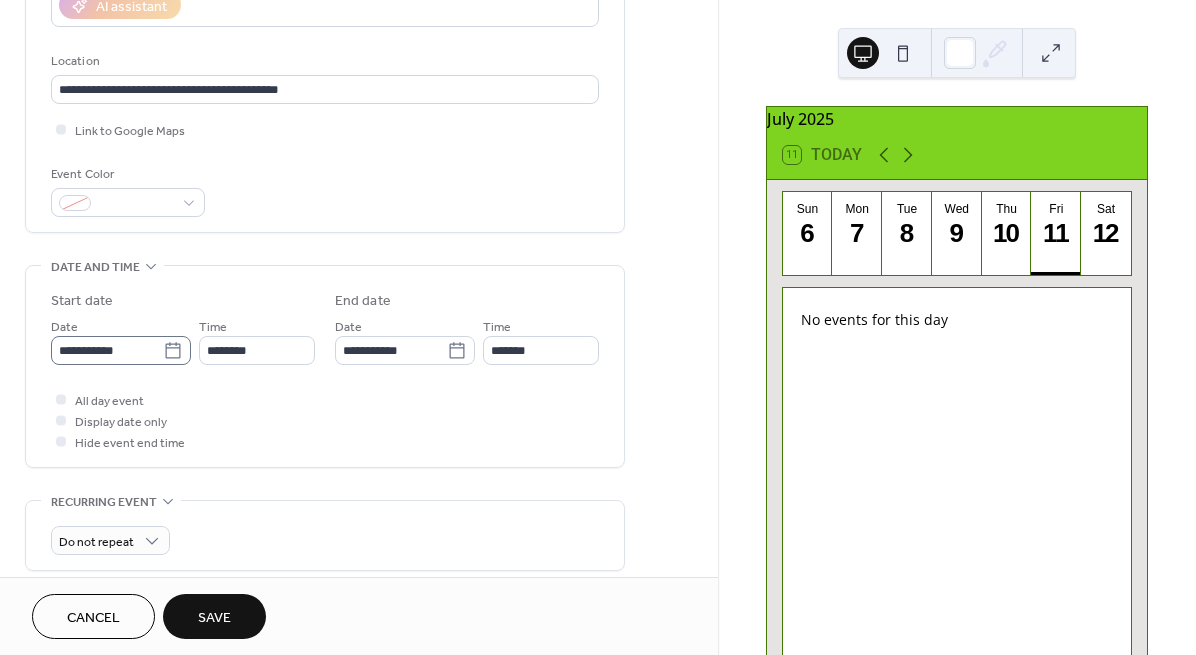 click 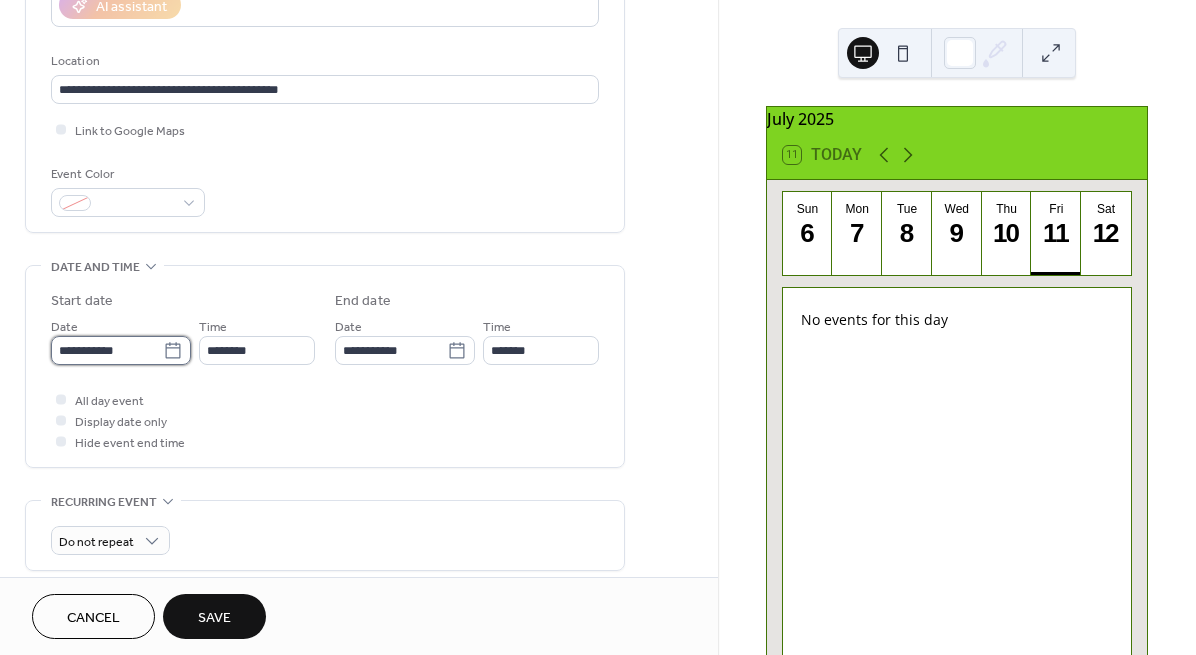 click on "**********" at bounding box center [107, 350] 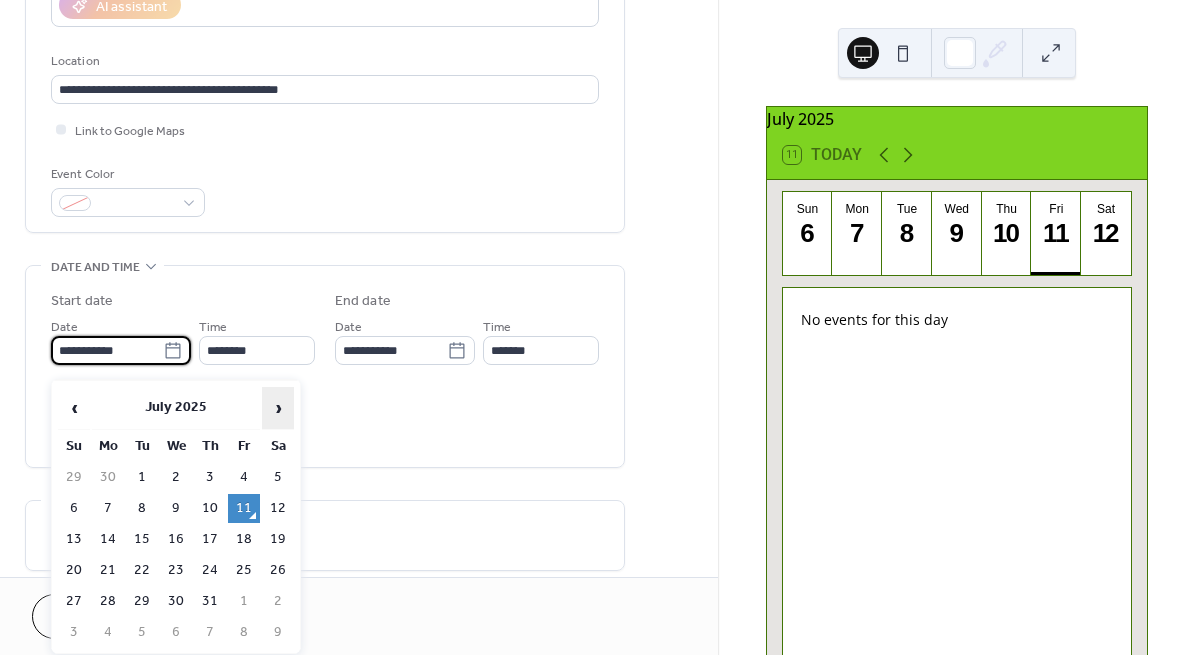 click on "›" at bounding box center (278, 408) 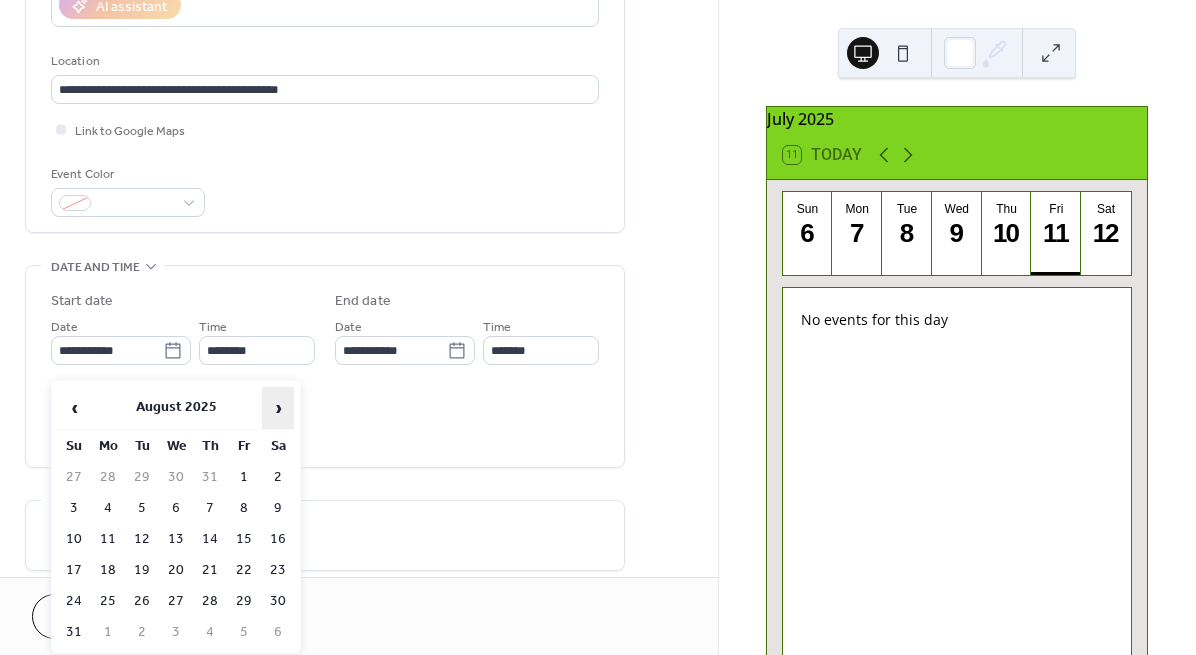 click on "›" at bounding box center [278, 408] 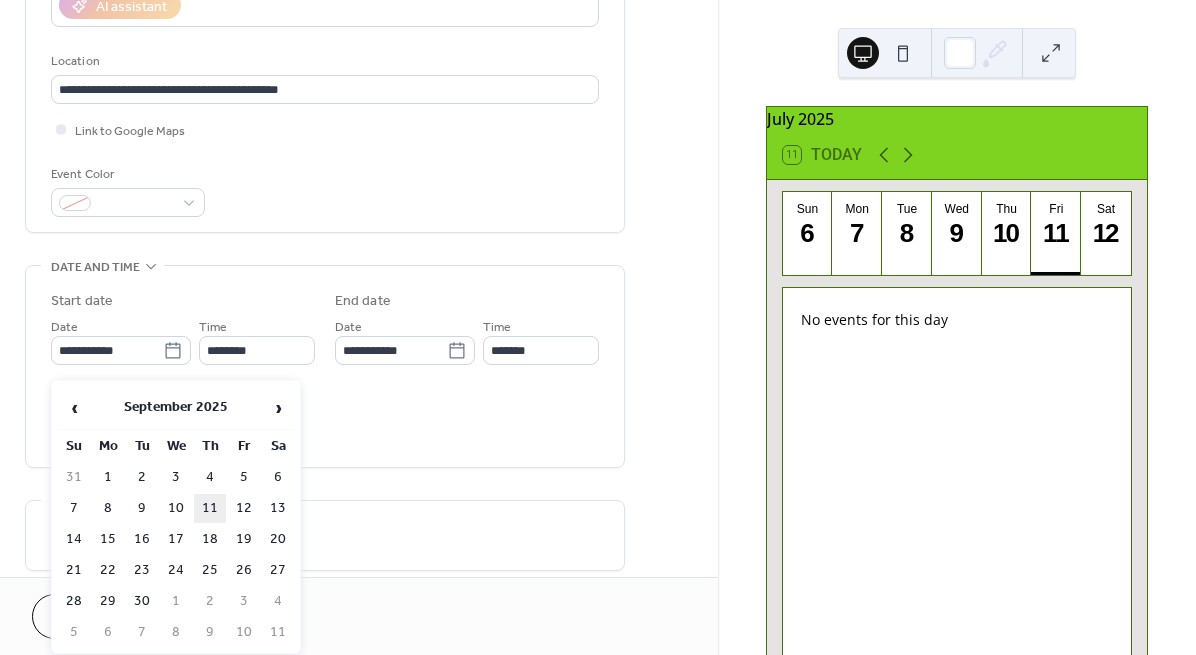 click on "11" at bounding box center (210, 508) 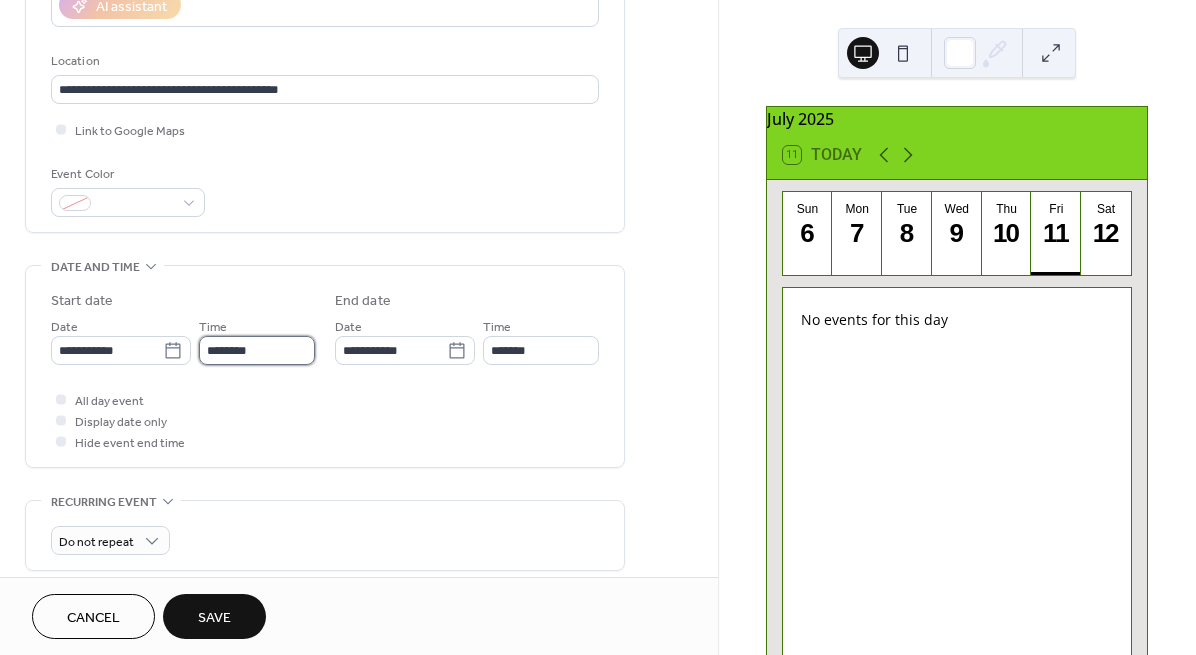 click on "********" at bounding box center (257, 350) 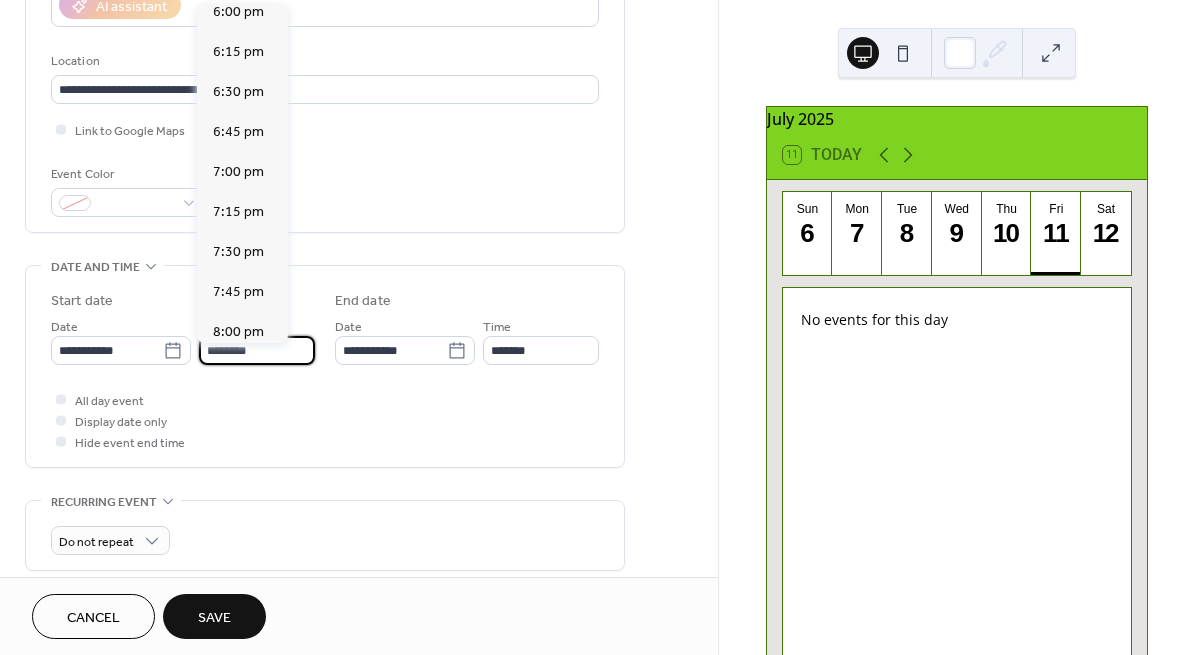 scroll, scrollTop: 2893, scrollLeft: 0, axis: vertical 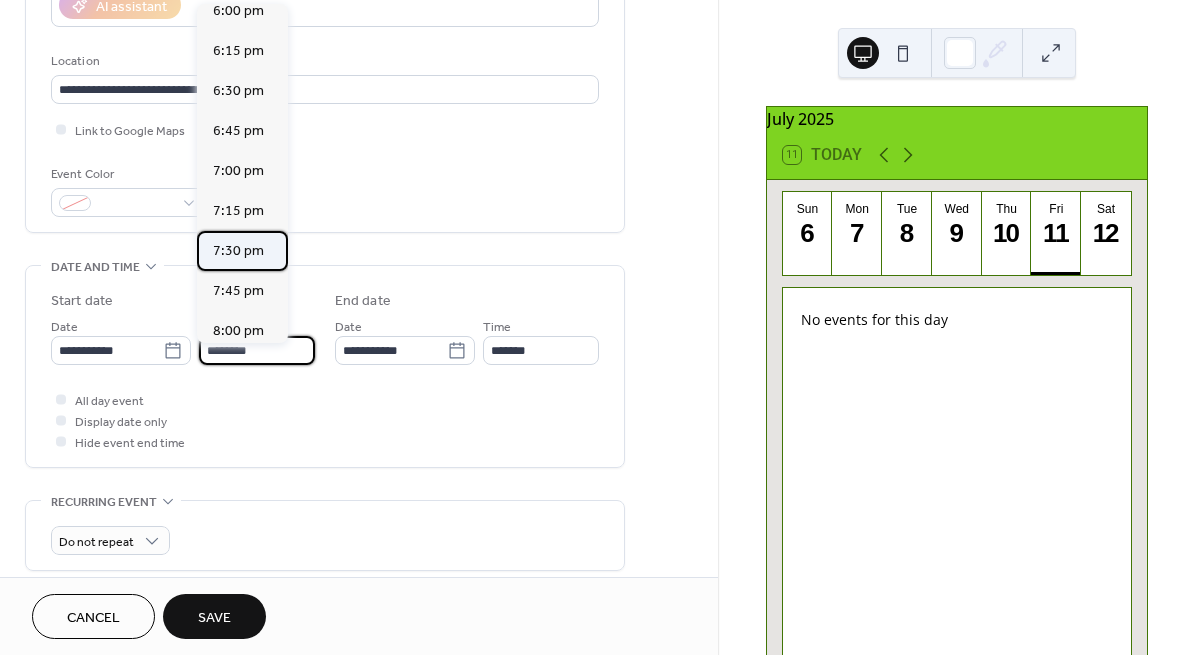 click on "7:30 pm" at bounding box center [238, 251] 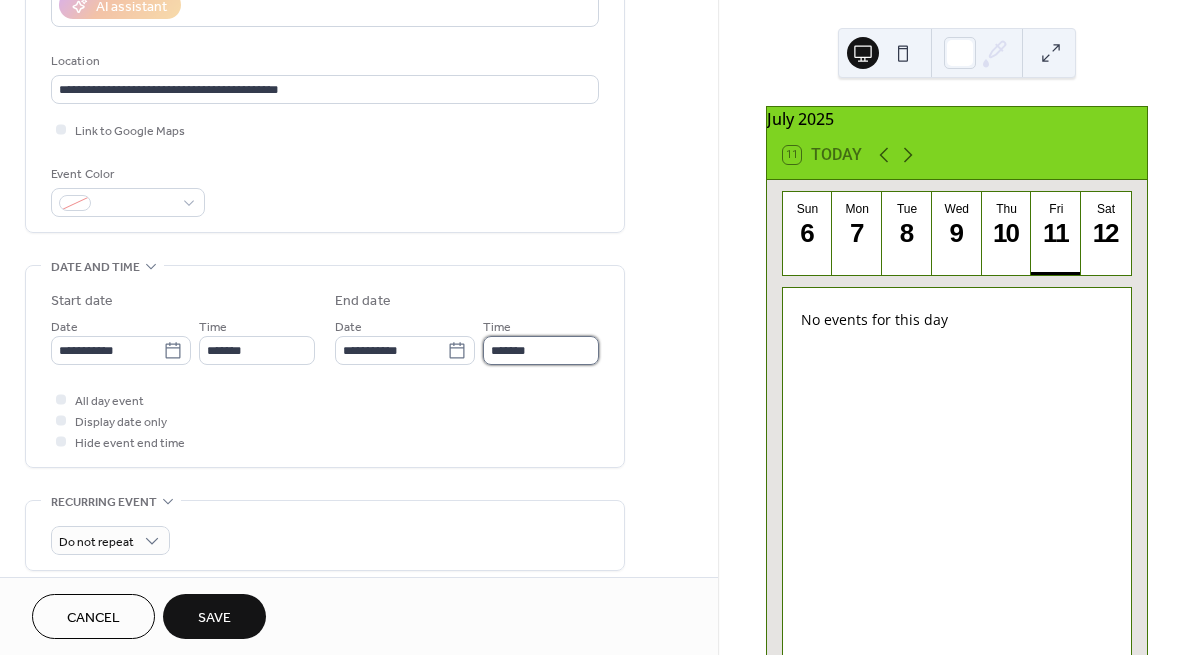 click on "*******" at bounding box center (541, 350) 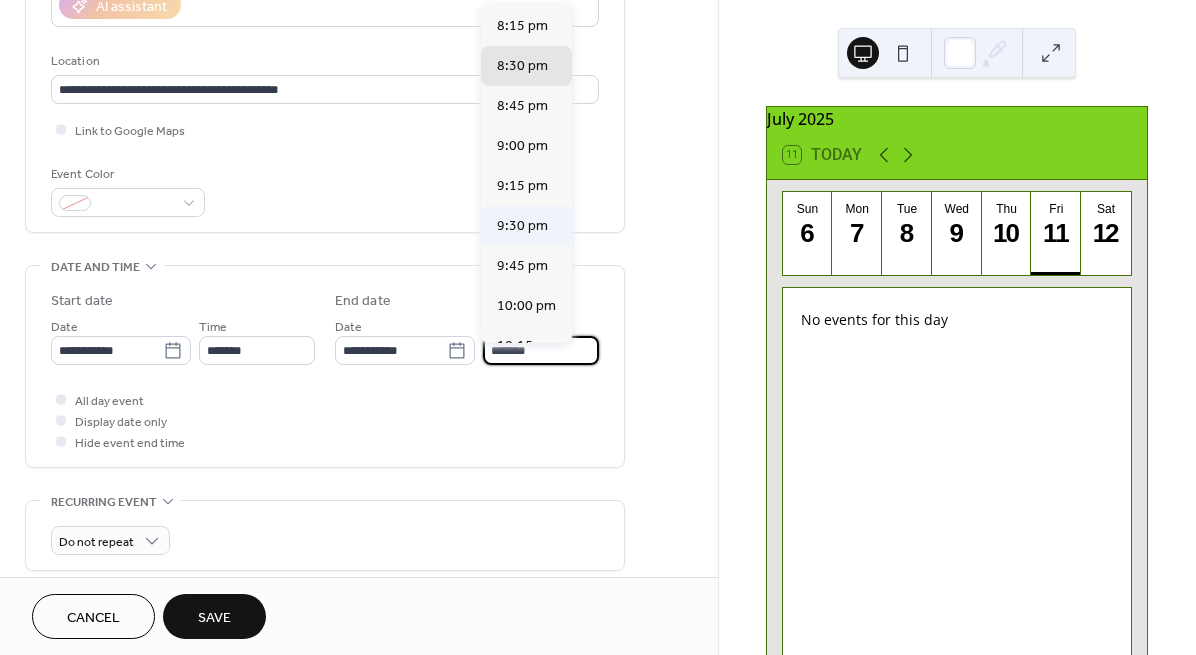scroll, scrollTop: 79, scrollLeft: 0, axis: vertical 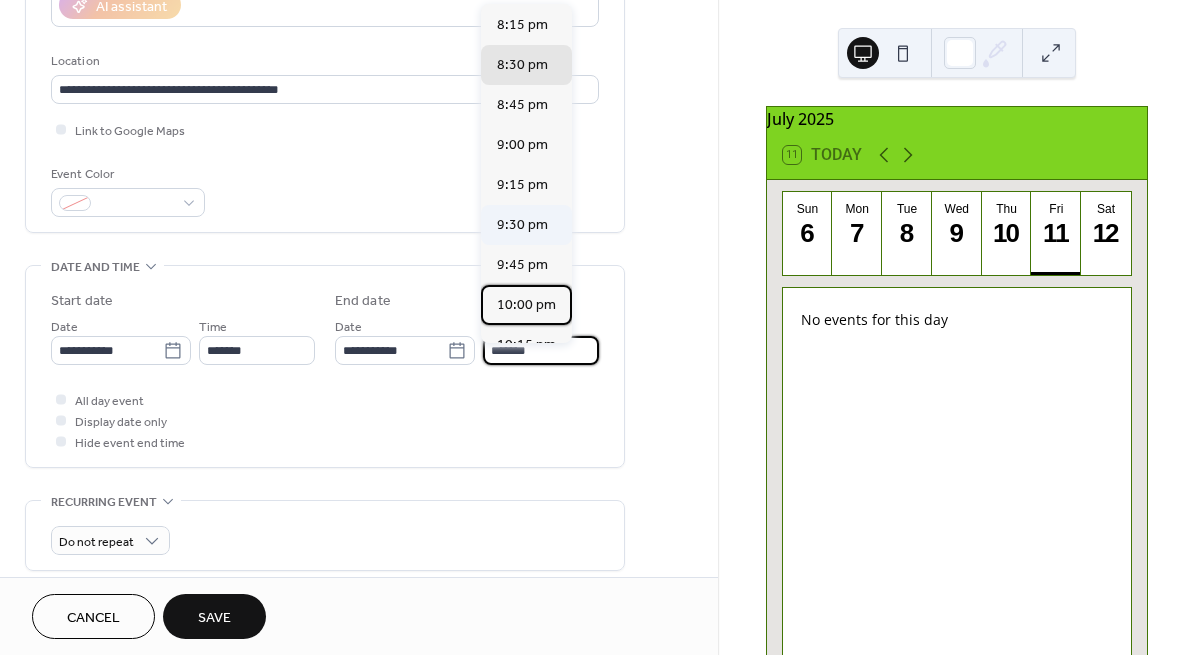 click on "10:00 pm" at bounding box center [526, 305] 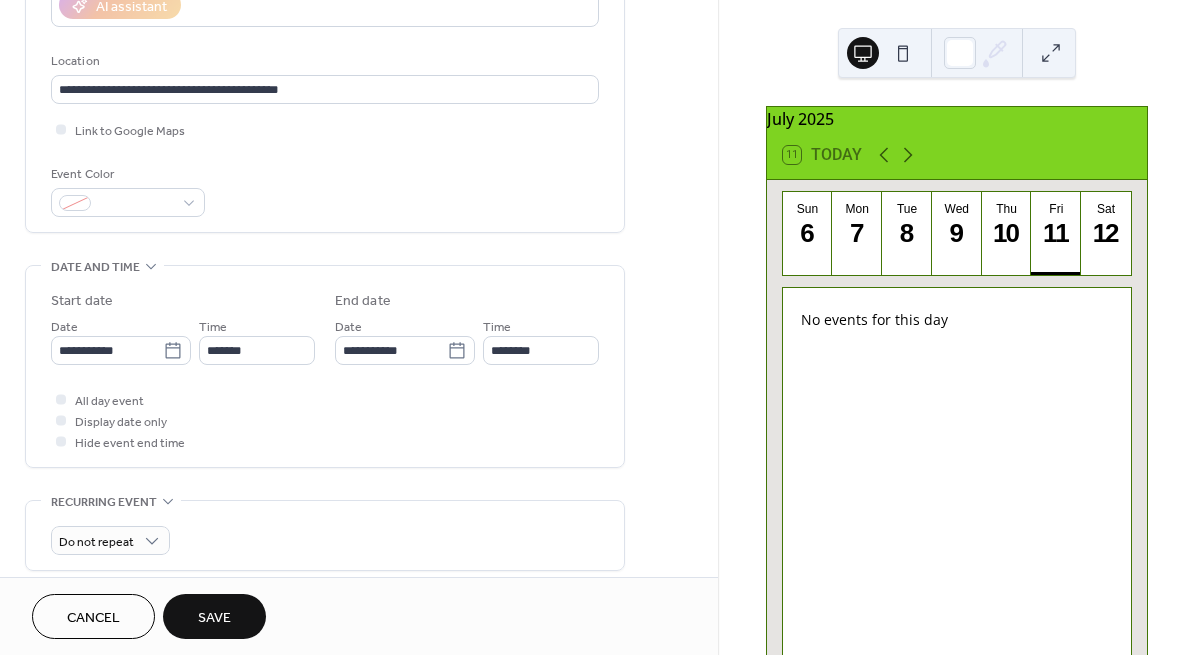 click on "All day event Display date only Hide event end time" at bounding box center [325, 420] 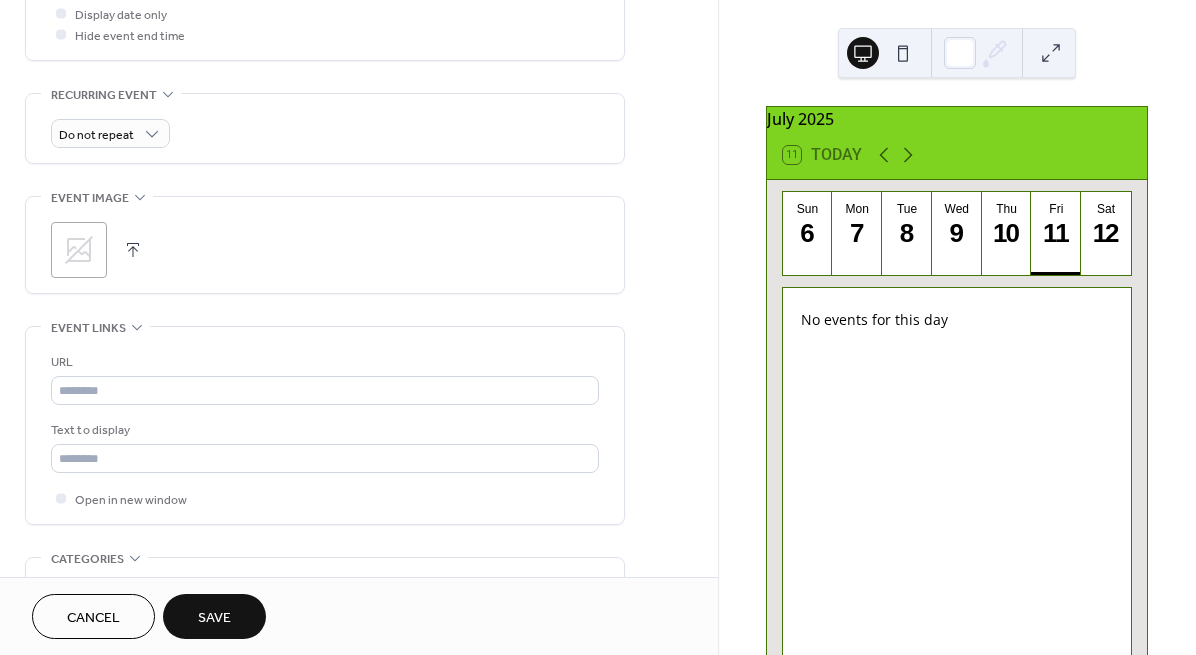 scroll, scrollTop: 805, scrollLeft: 0, axis: vertical 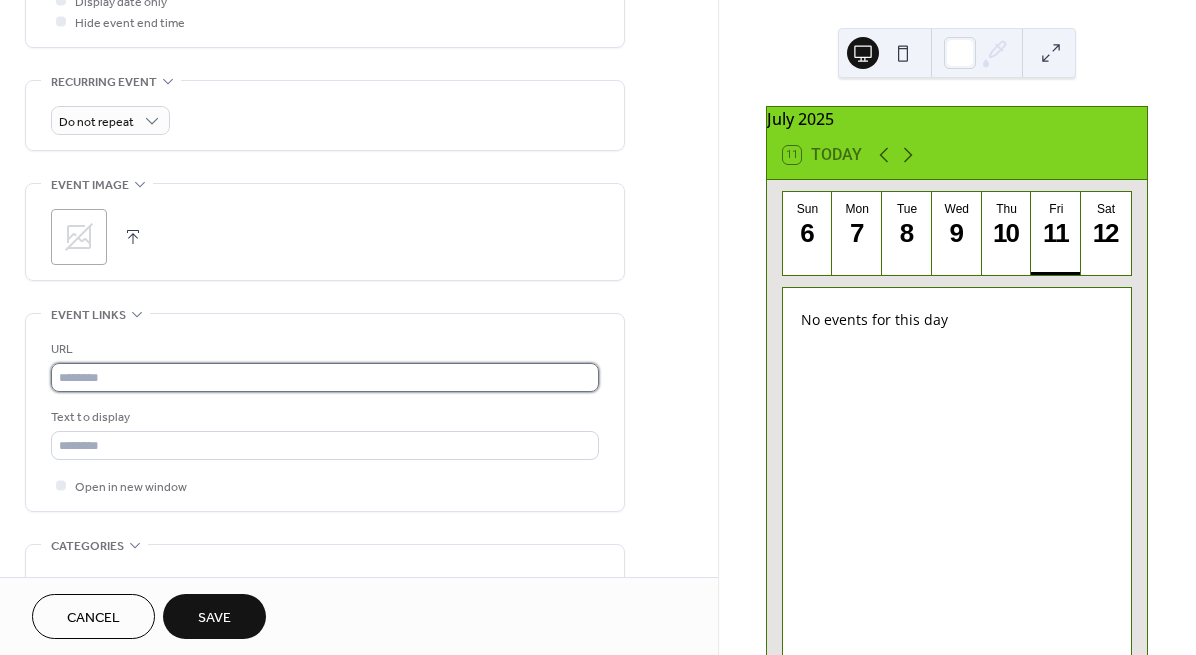 click at bounding box center [325, 377] 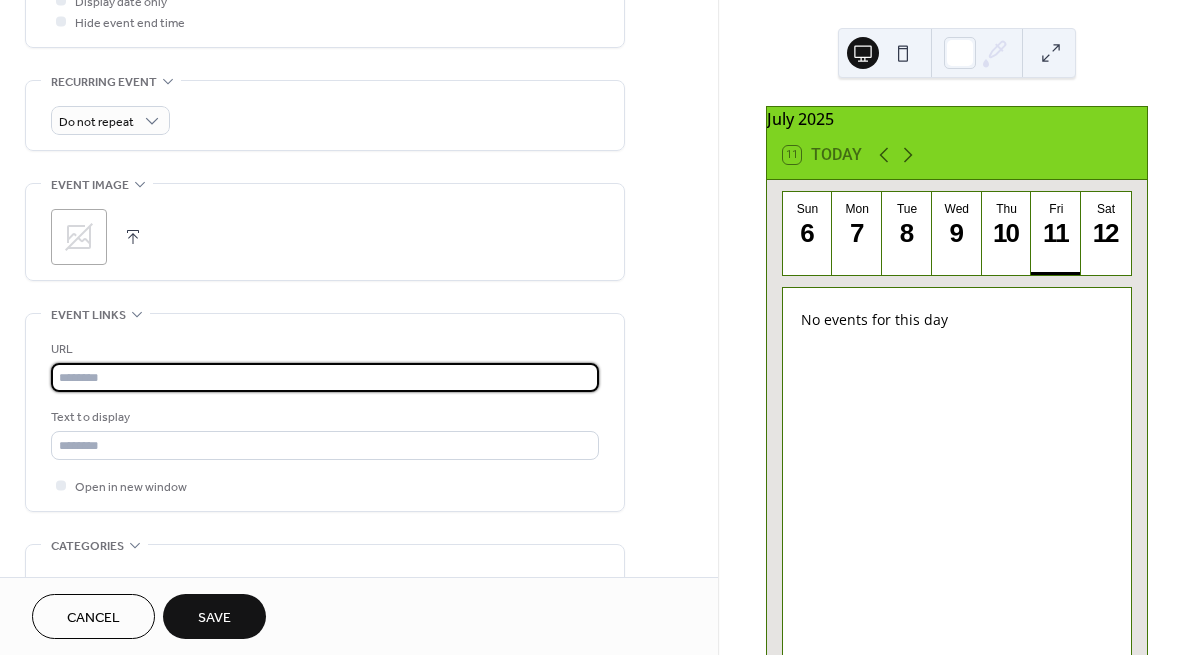paste on "**********" 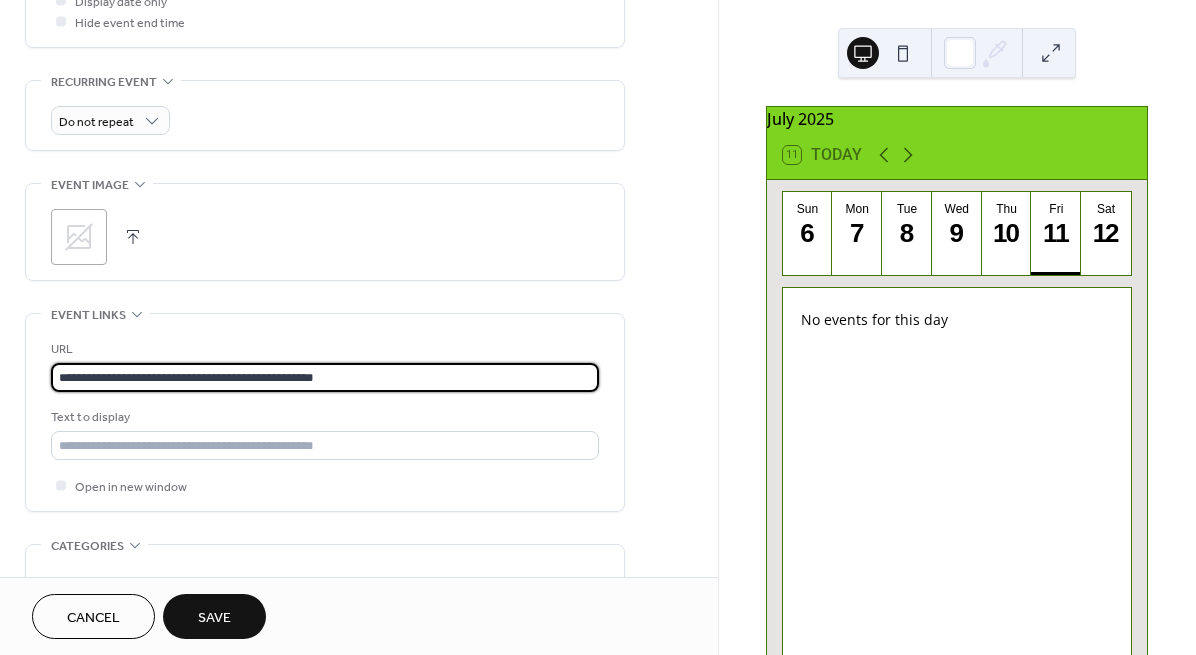 type on "**********" 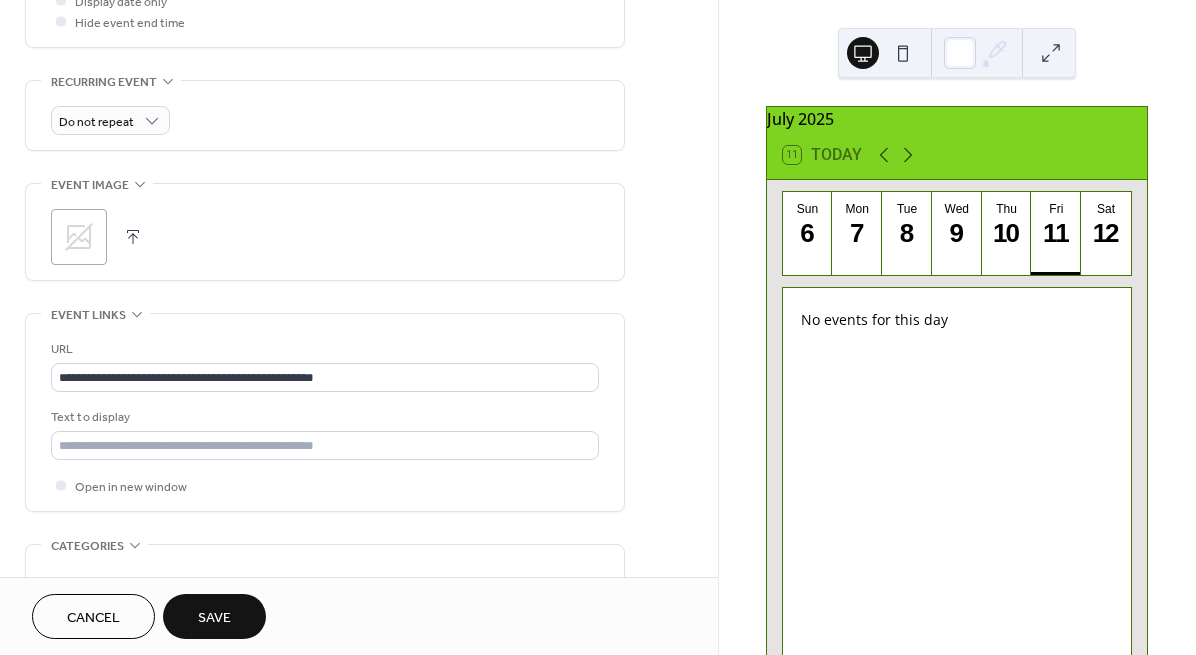click on "**********" at bounding box center [359, 67] 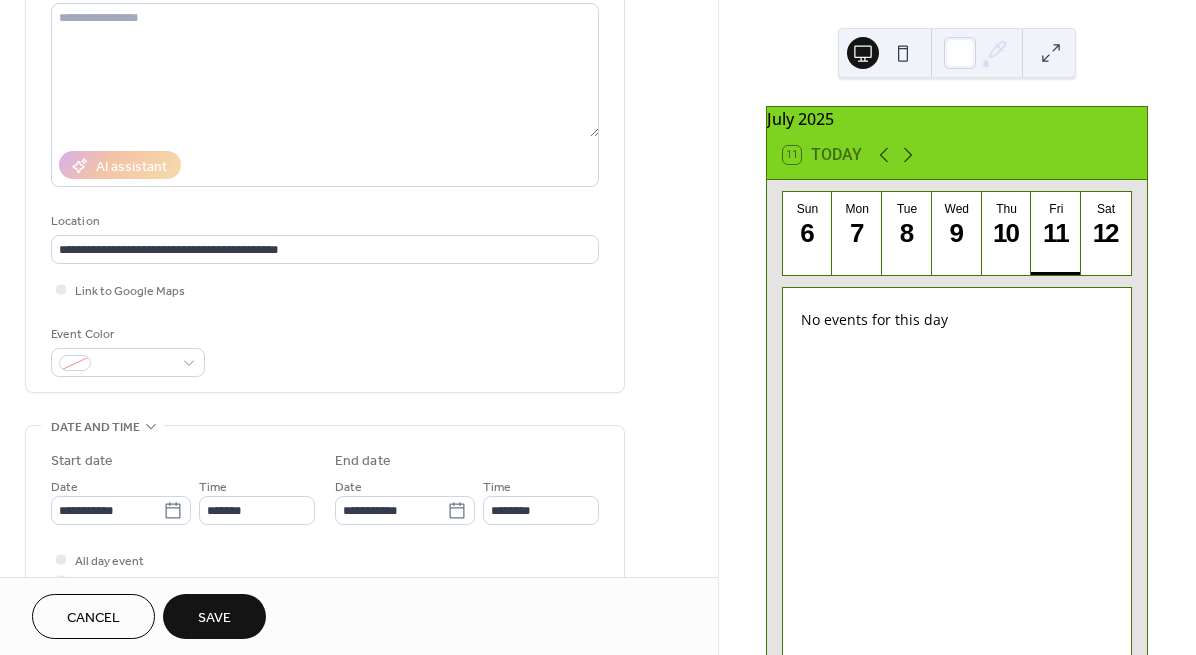 scroll, scrollTop: 180, scrollLeft: 0, axis: vertical 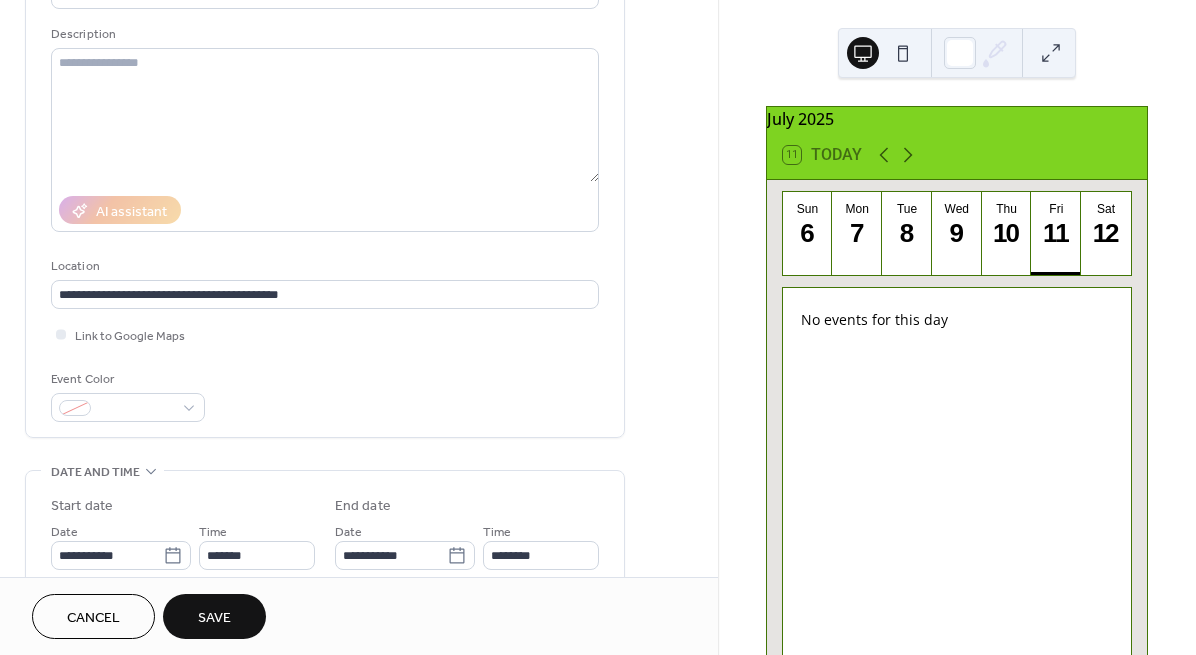 click on "Save" at bounding box center [214, 618] 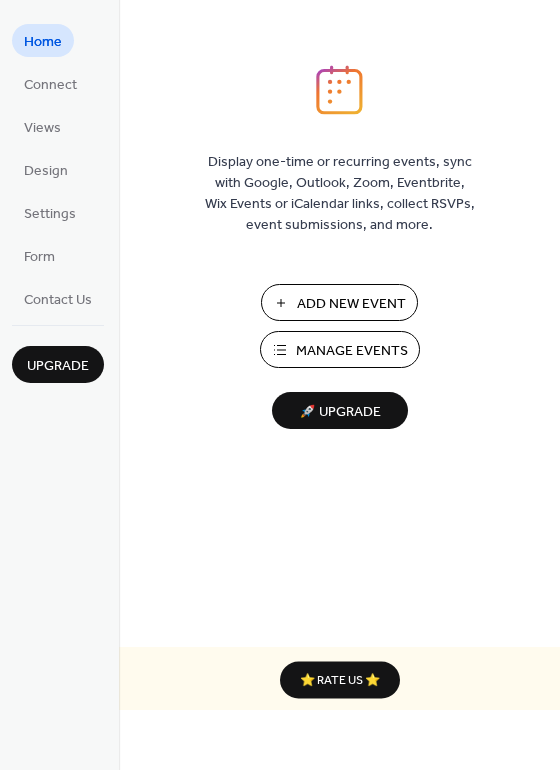 scroll, scrollTop: 0, scrollLeft: 0, axis: both 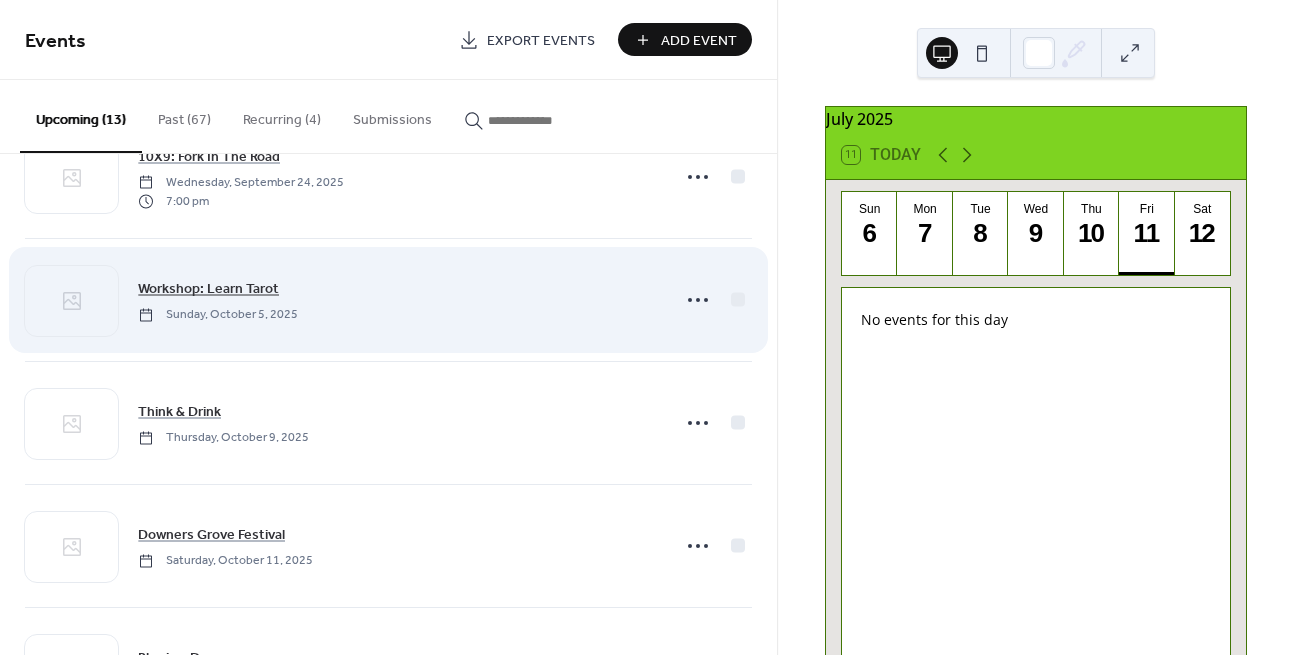 click on "Workshop: Learn Tarot" at bounding box center [208, 289] 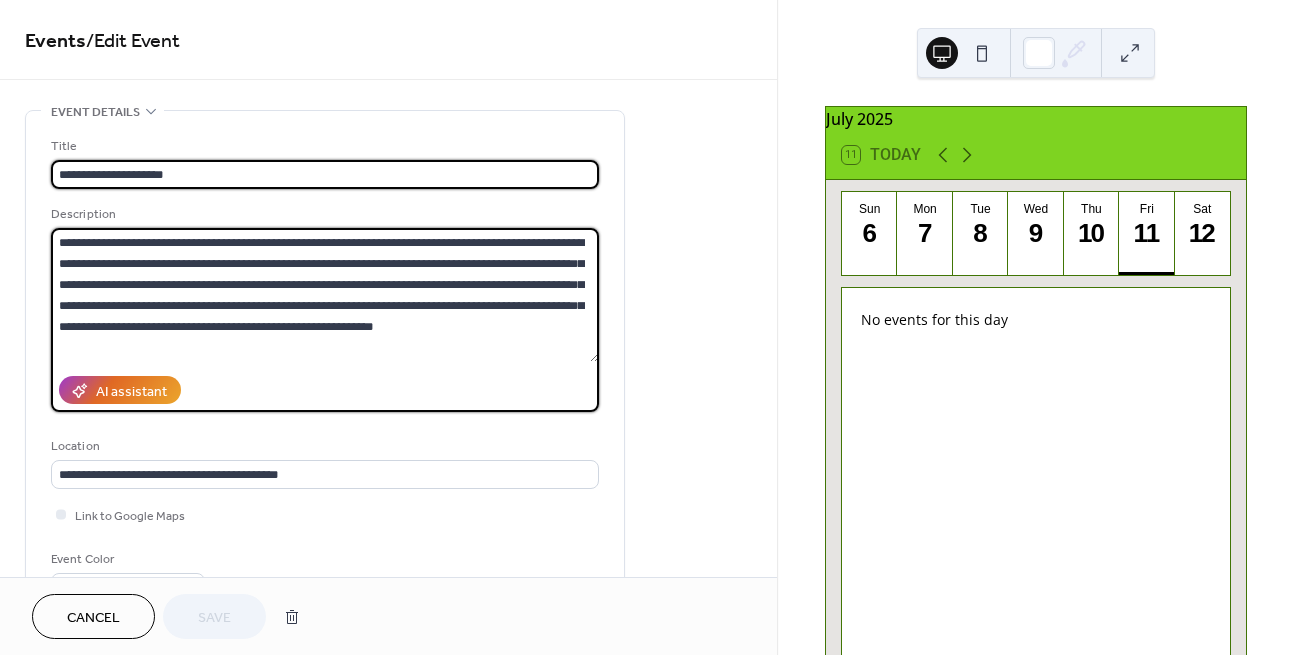click on "**********" at bounding box center (325, 295) 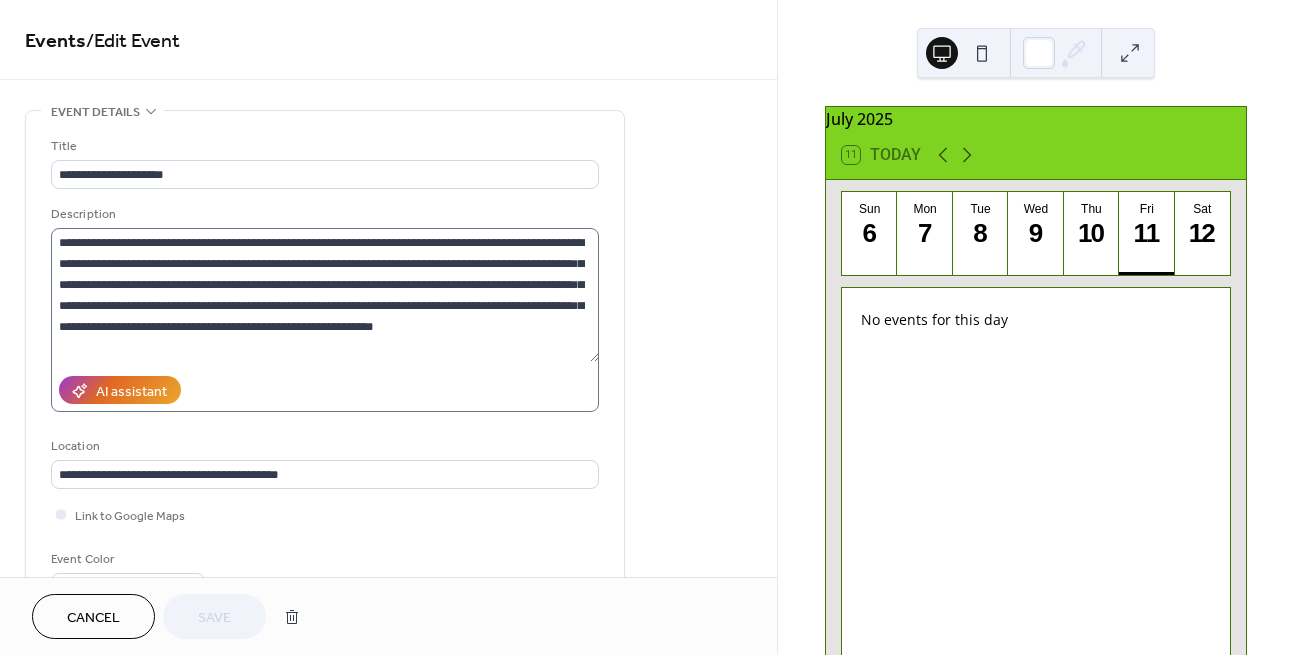 click on "**********" at bounding box center [325, 320] 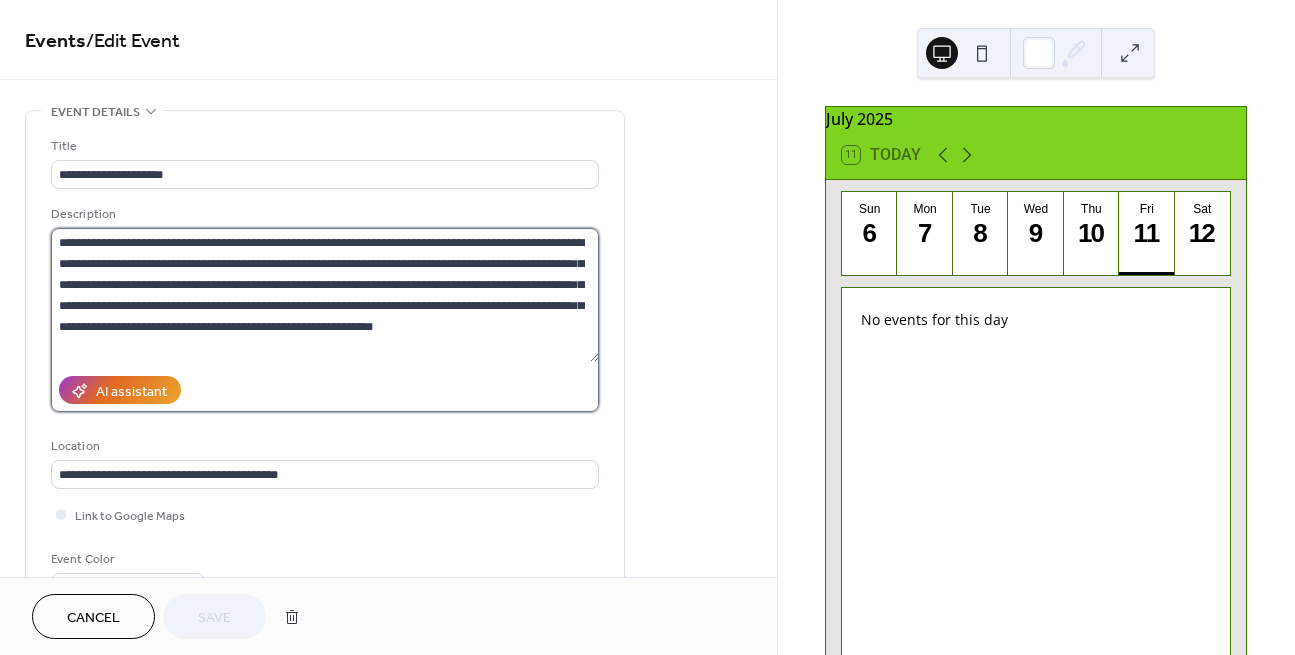 click on "**********" at bounding box center (325, 295) 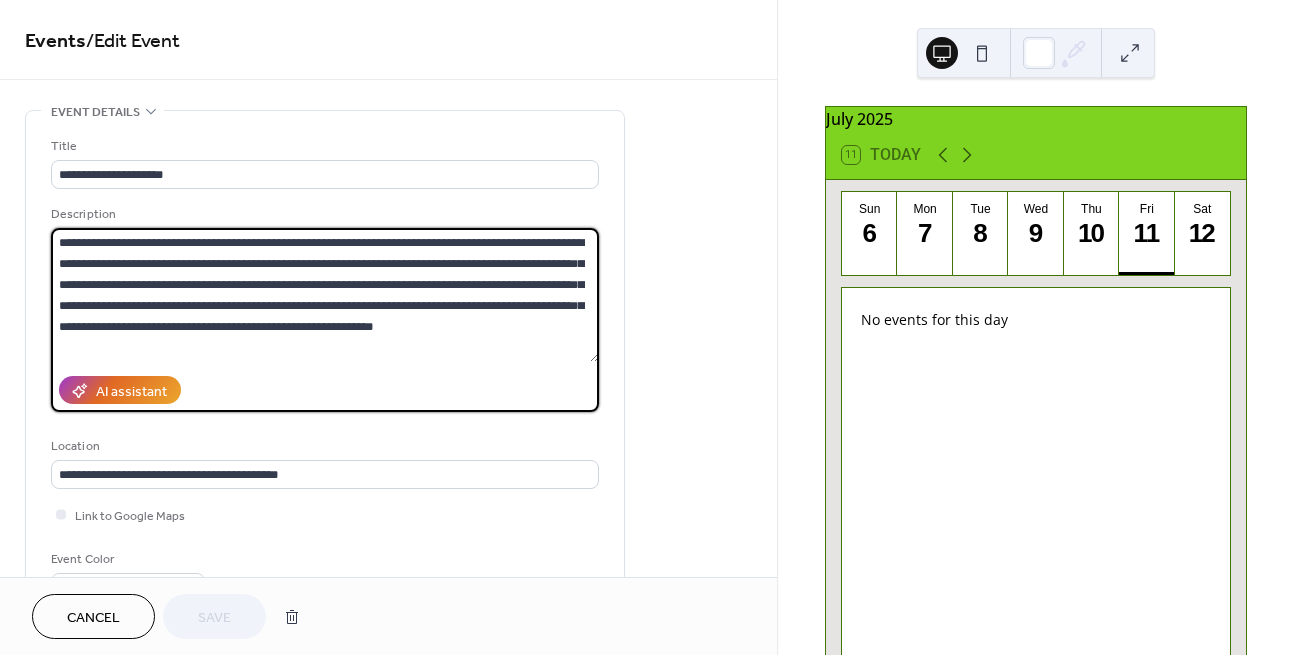 click on "**********" at bounding box center [325, 320] 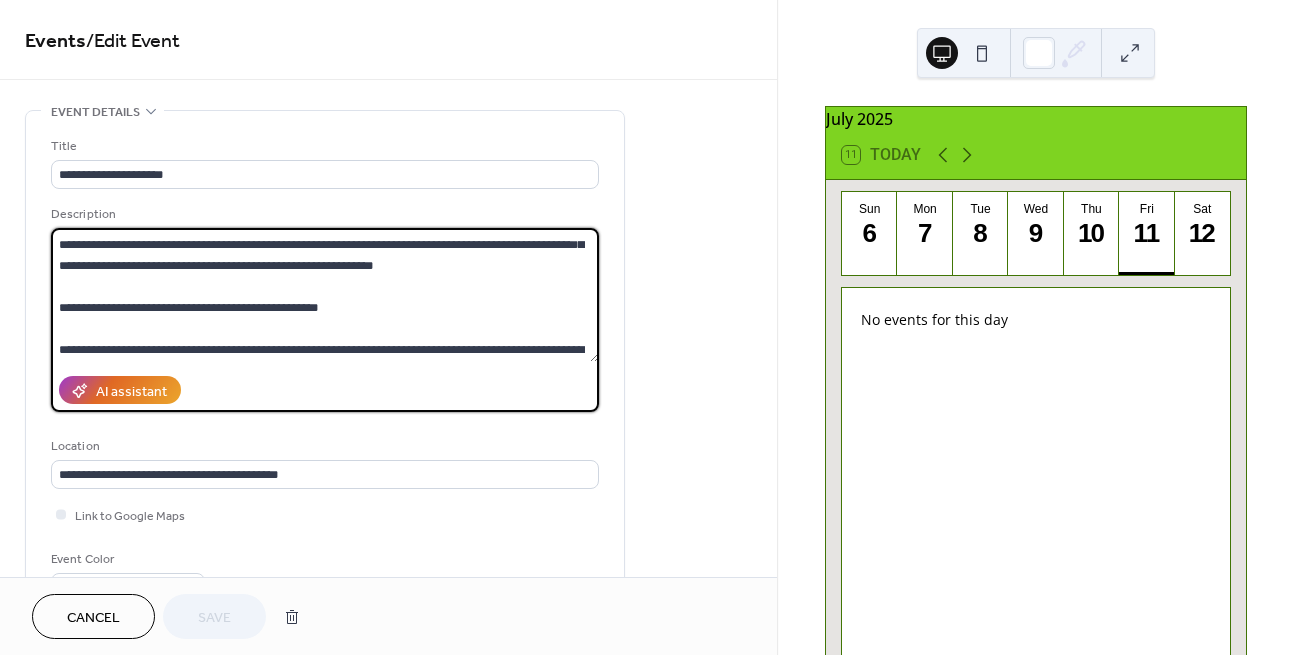 scroll, scrollTop: 0, scrollLeft: 0, axis: both 